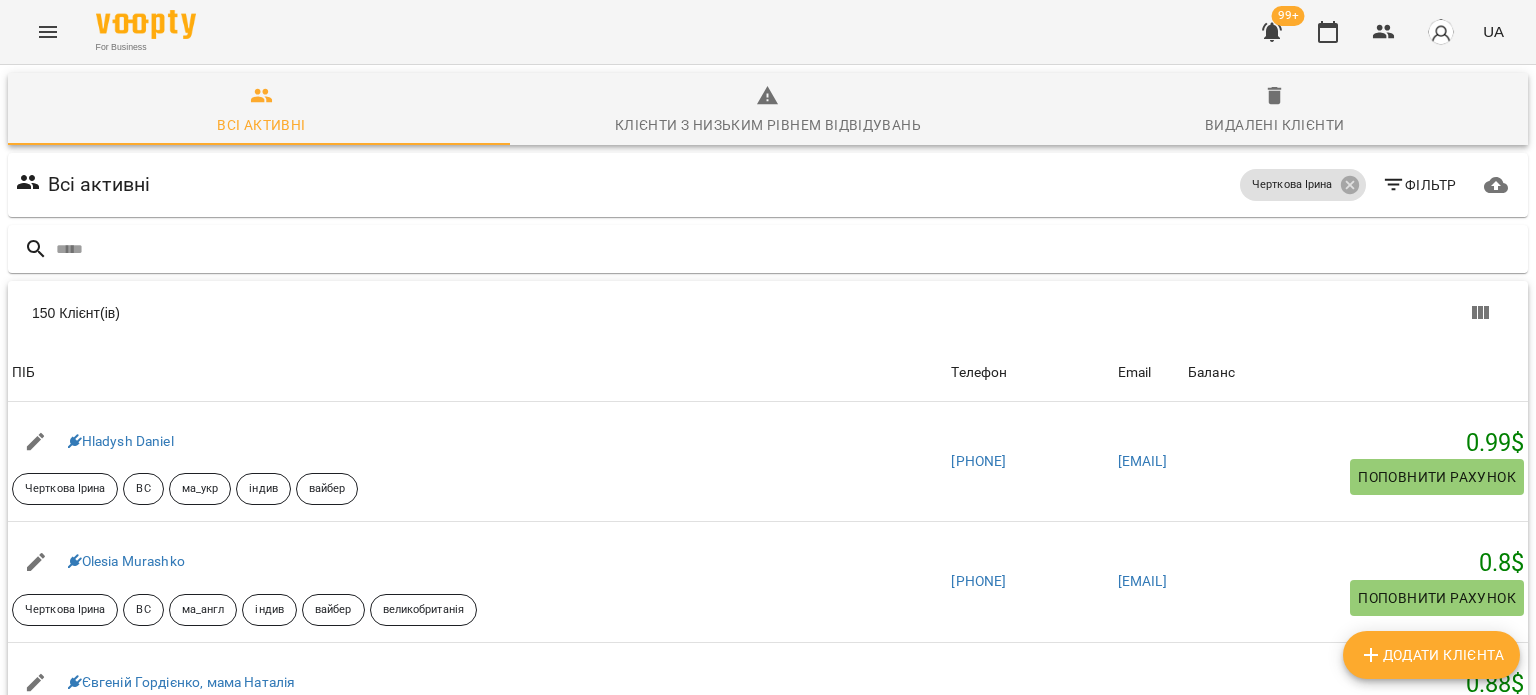 scroll, scrollTop: 0, scrollLeft: 0, axis: both 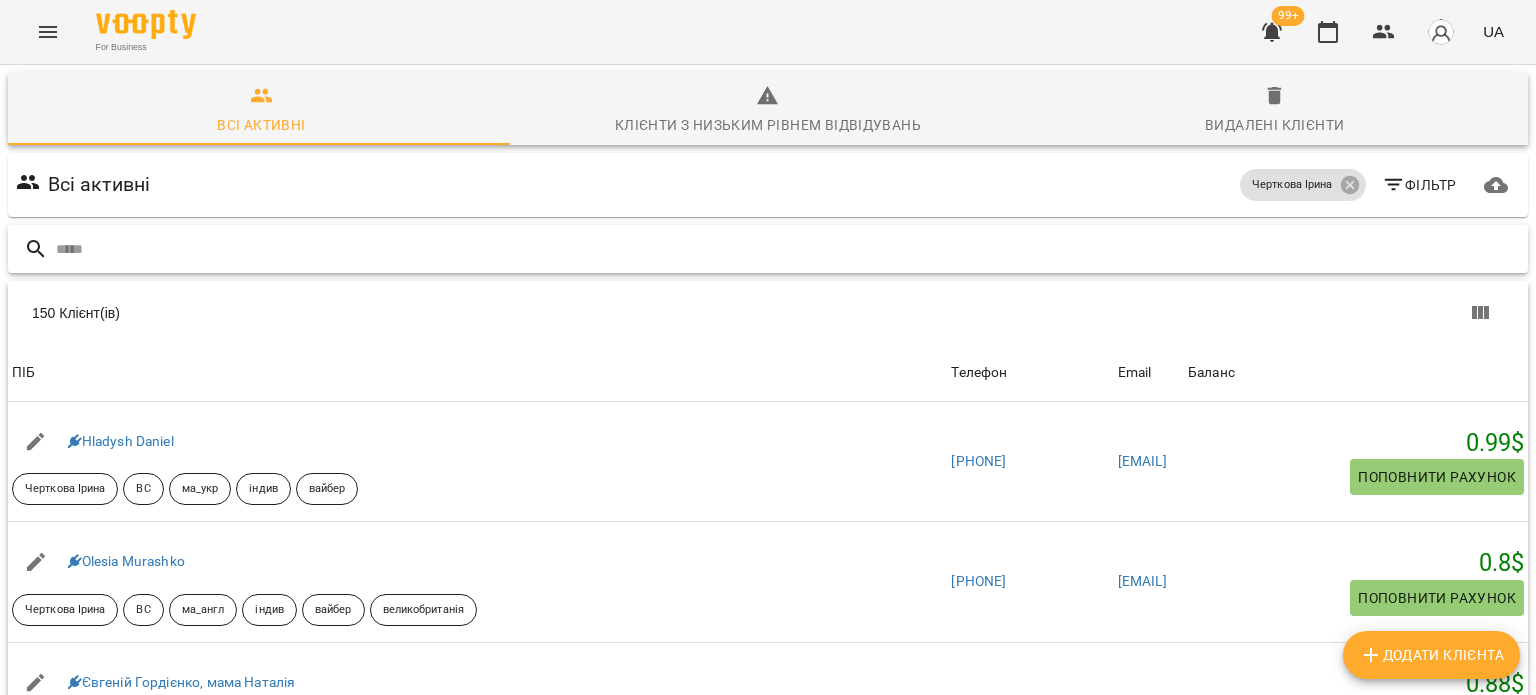 click at bounding box center (788, 249) 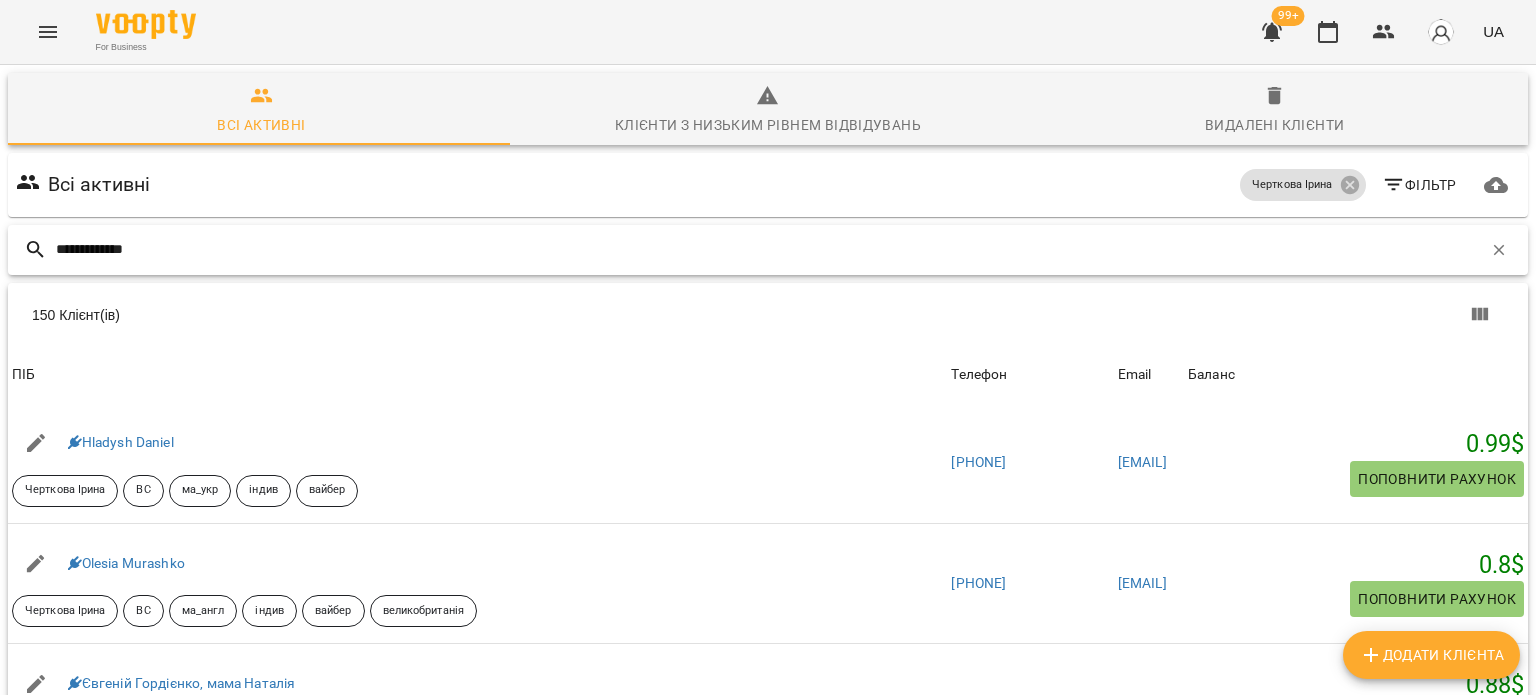 type on "**********" 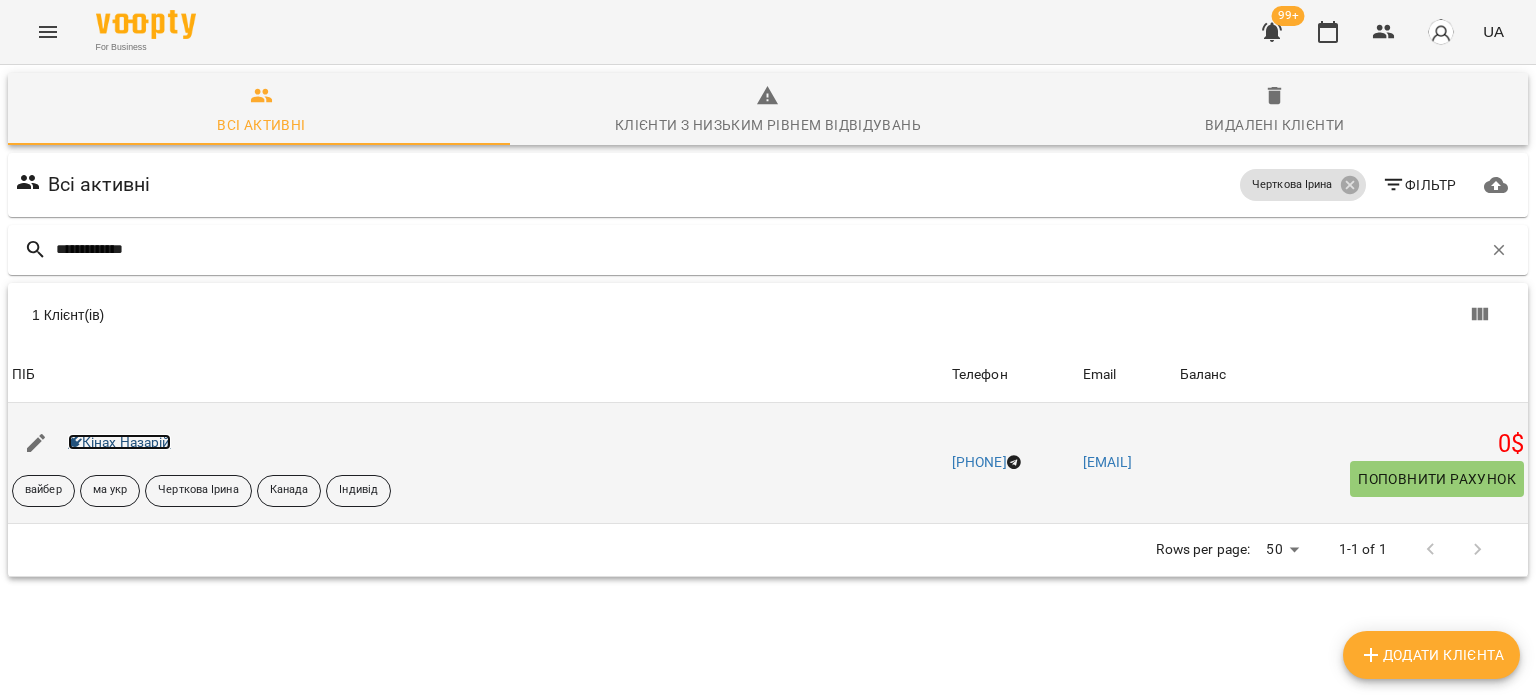 click on "Кінах Назарій" at bounding box center [119, 442] 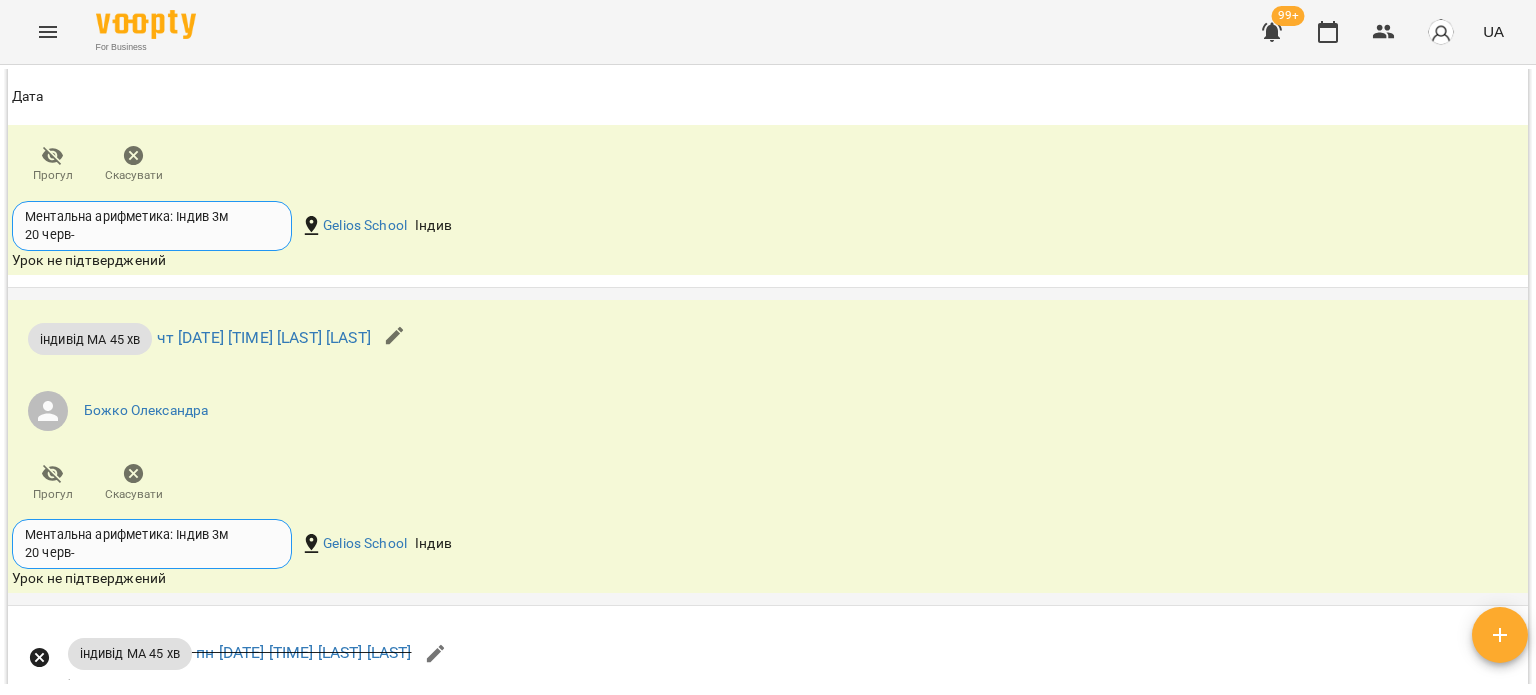 scroll, scrollTop: 3098, scrollLeft: 0, axis: vertical 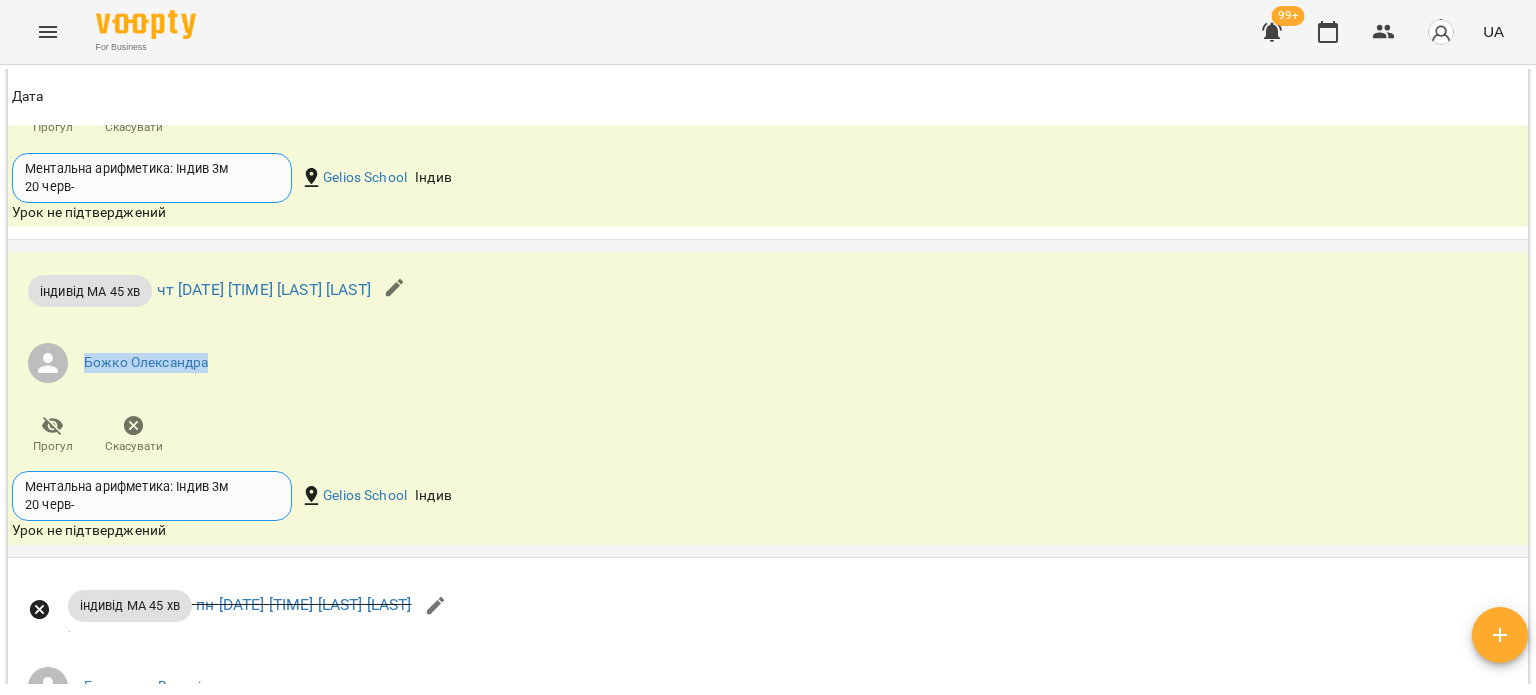 drag, startPoint x: 231, startPoint y: 423, endPoint x: 16, endPoint y: 413, distance: 215.23244 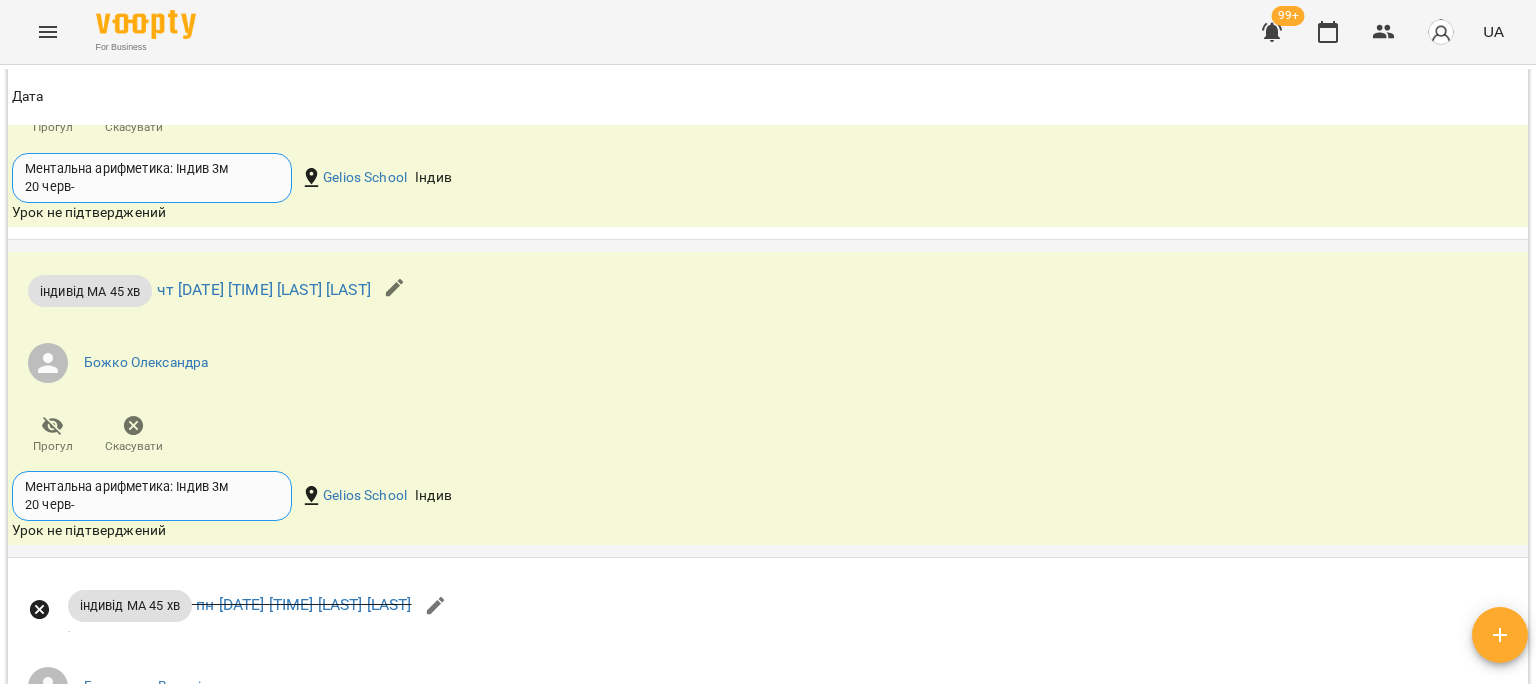 click on "індивід МА 45 хв   чт 07 серп 2025 20:00 Бондарева Валерія Божко Олександра Прогул Скасувати" at bounding box center (514, 360) 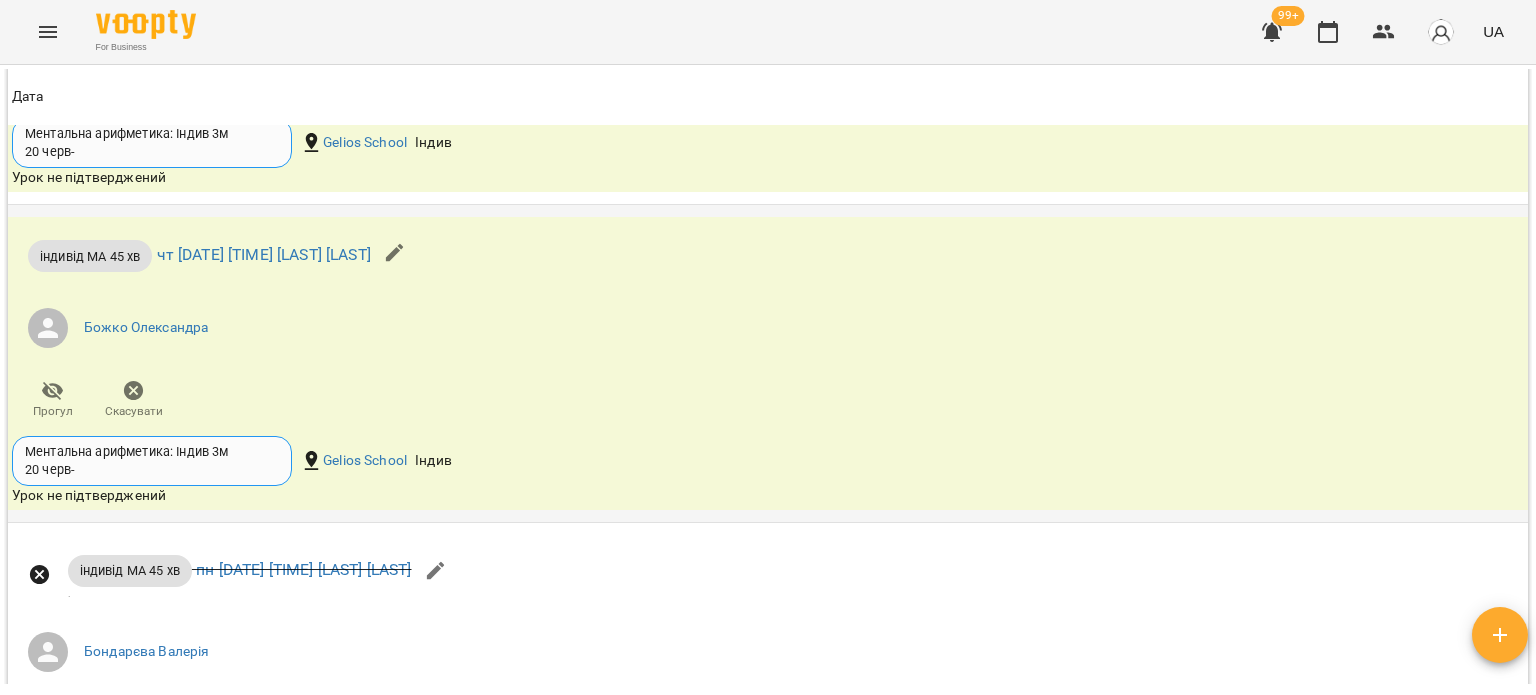 scroll, scrollTop: 3098, scrollLeft: 0, axis: vertical 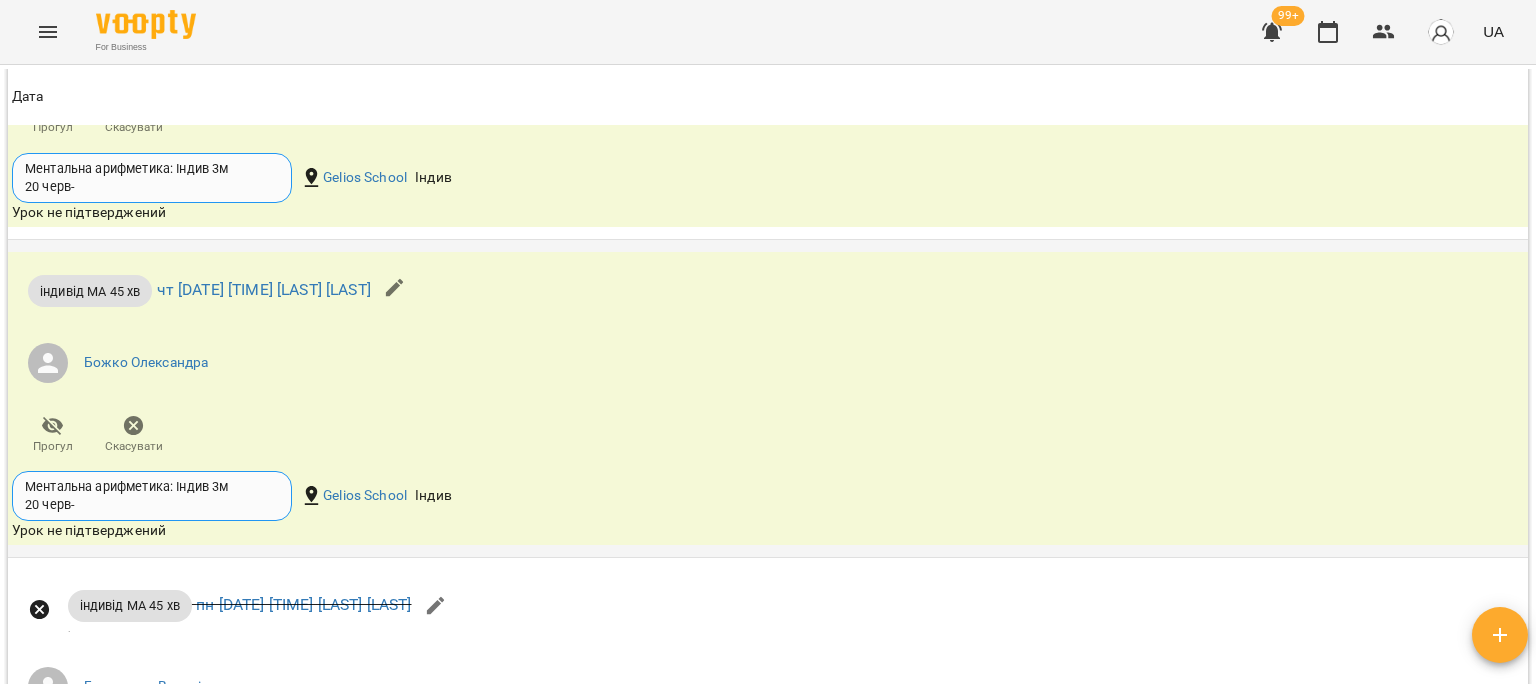 click on "індивід МА 45 хв   чт 07 серп 2025 20:00 Бондарева Валерія Божко Олександра Прогул Скасувати" at bounding box center [514, 360] 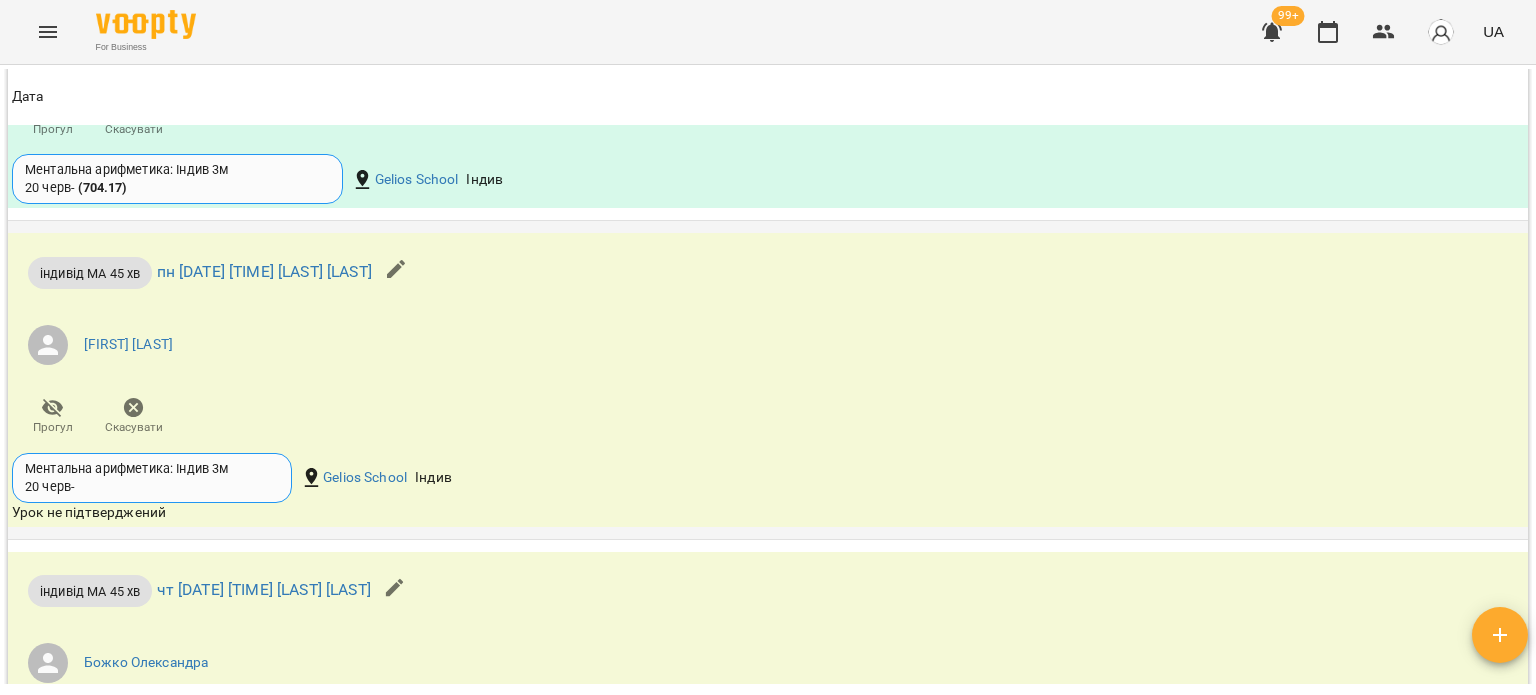 scroll, scrollTop: 2898, scrollLeft: 0, axis: vertical 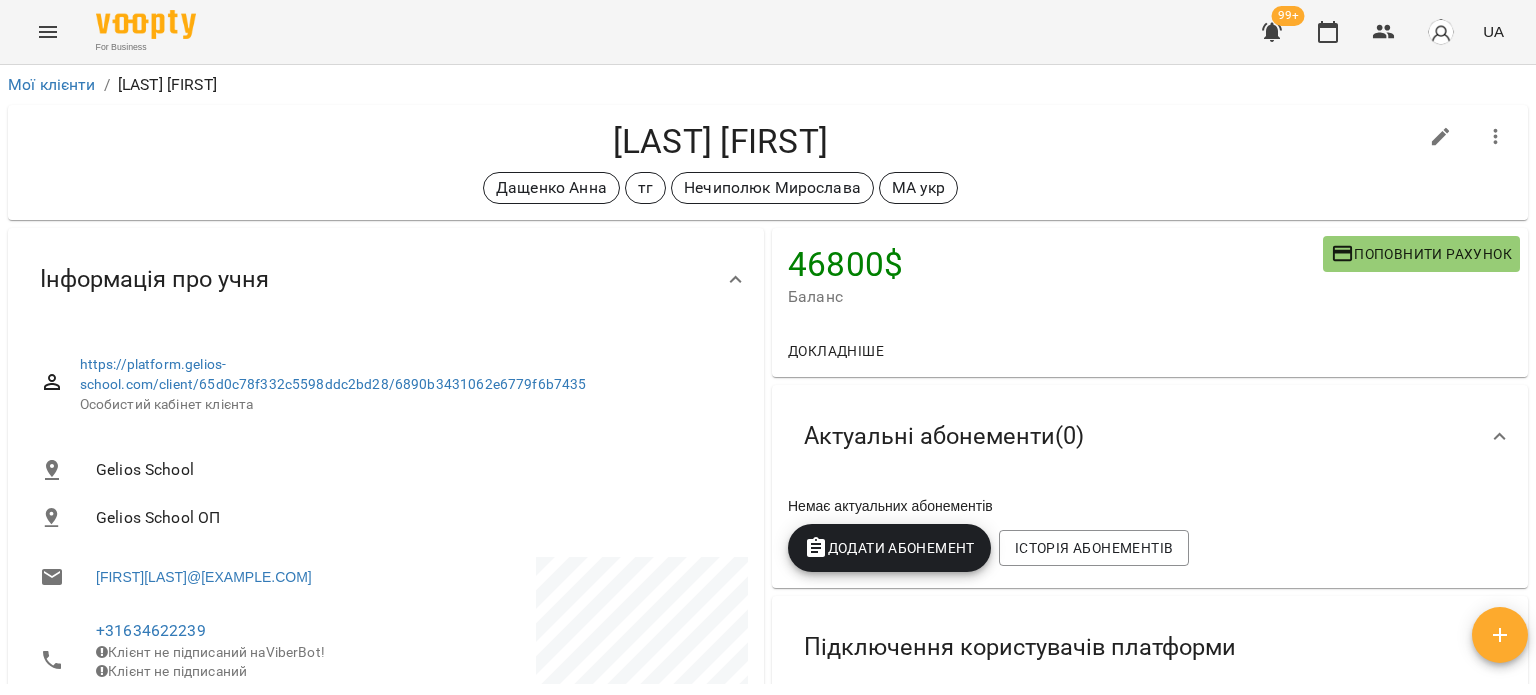 drag, startPoint x: 558, startPoint y: 135, endPoint x: 881, endPoint y: 139, distance: 323.02478 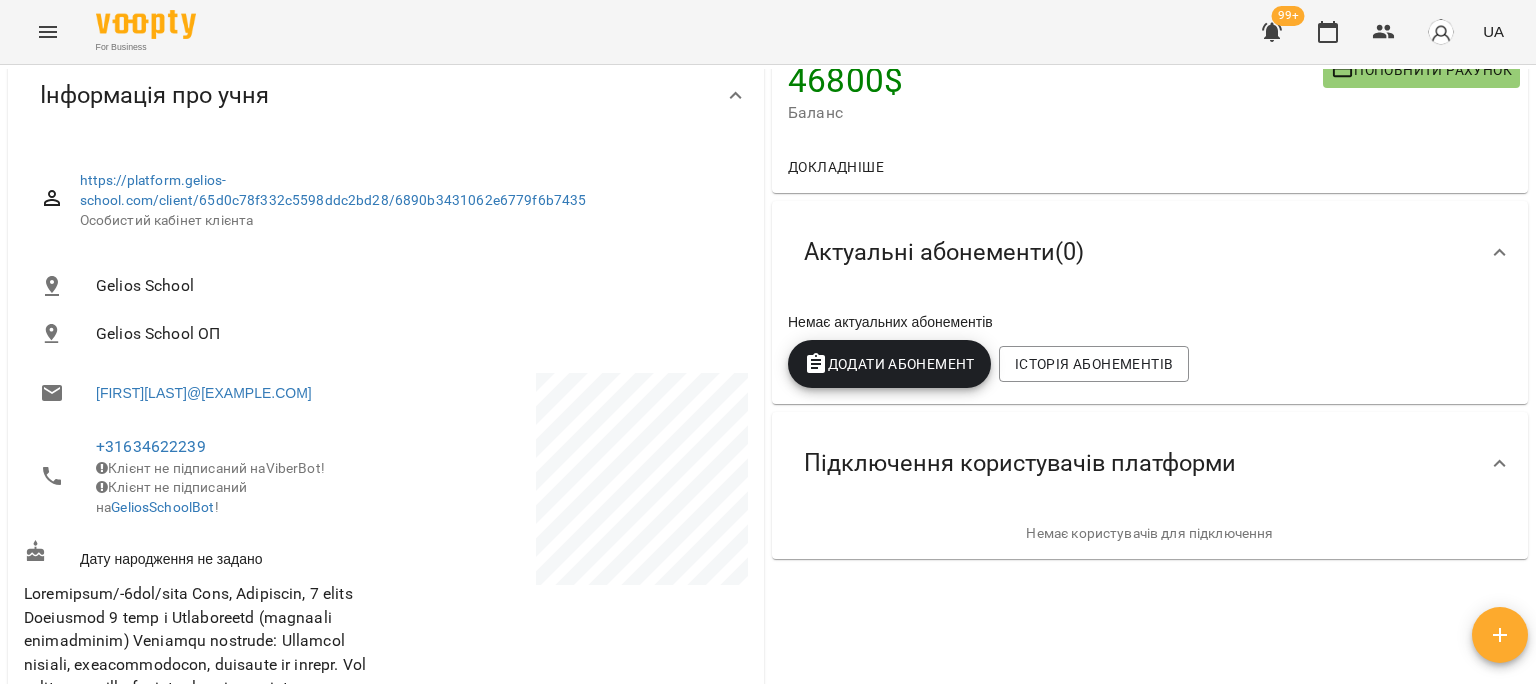 scroll, scrollTop: 0, scrollLeft: 0, axis: both 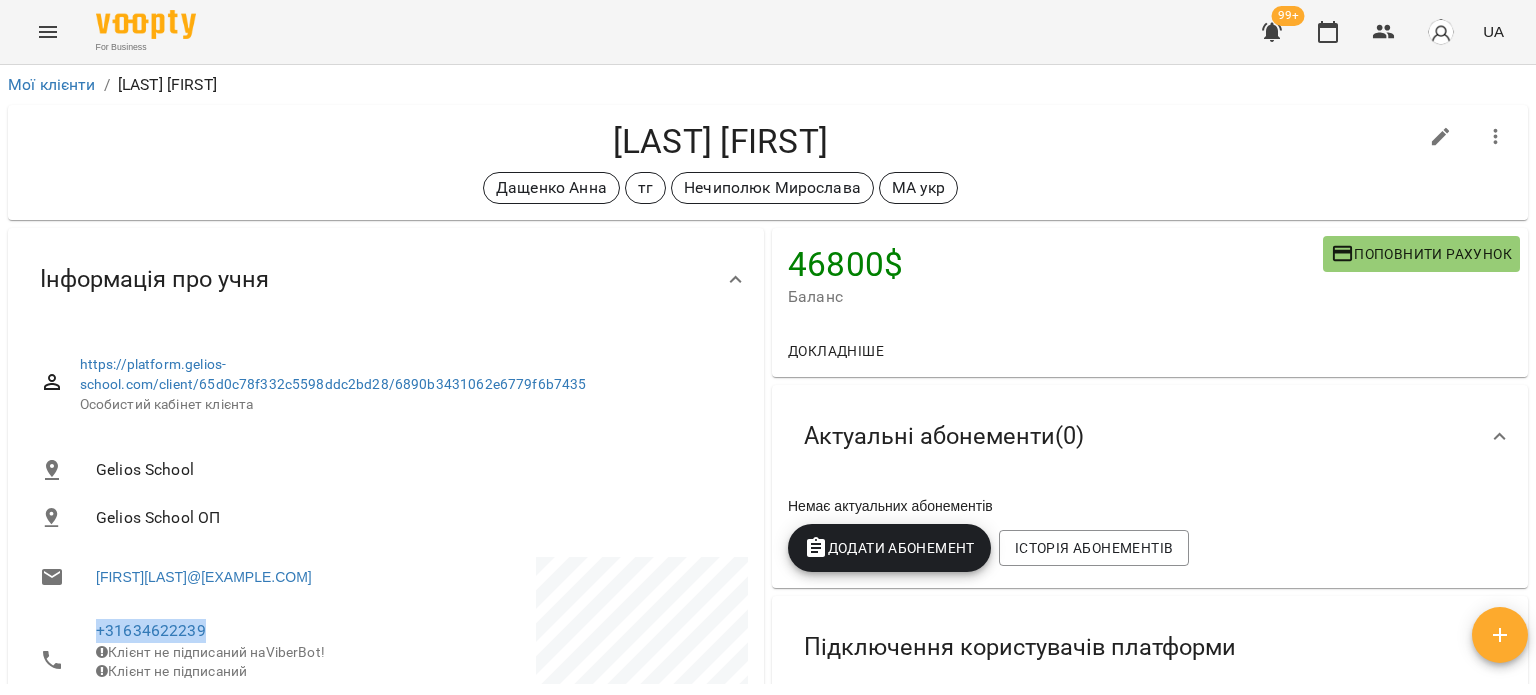 drag, startPoint x: 224, startPoint y: 610, endPoint x: 0, endPoint y: 603, distance: 224.10934 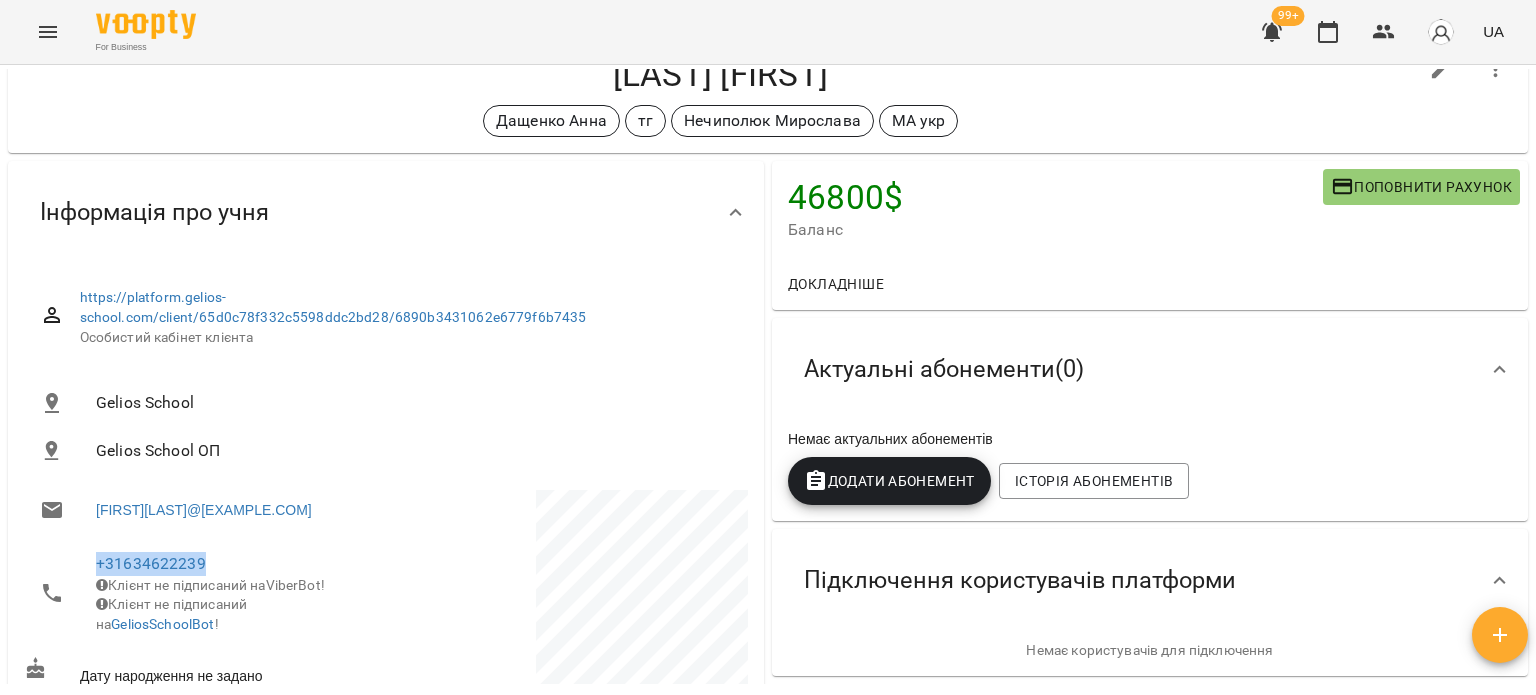 scroll, scrollTop: 0, scrollLeft: 0, axis: both 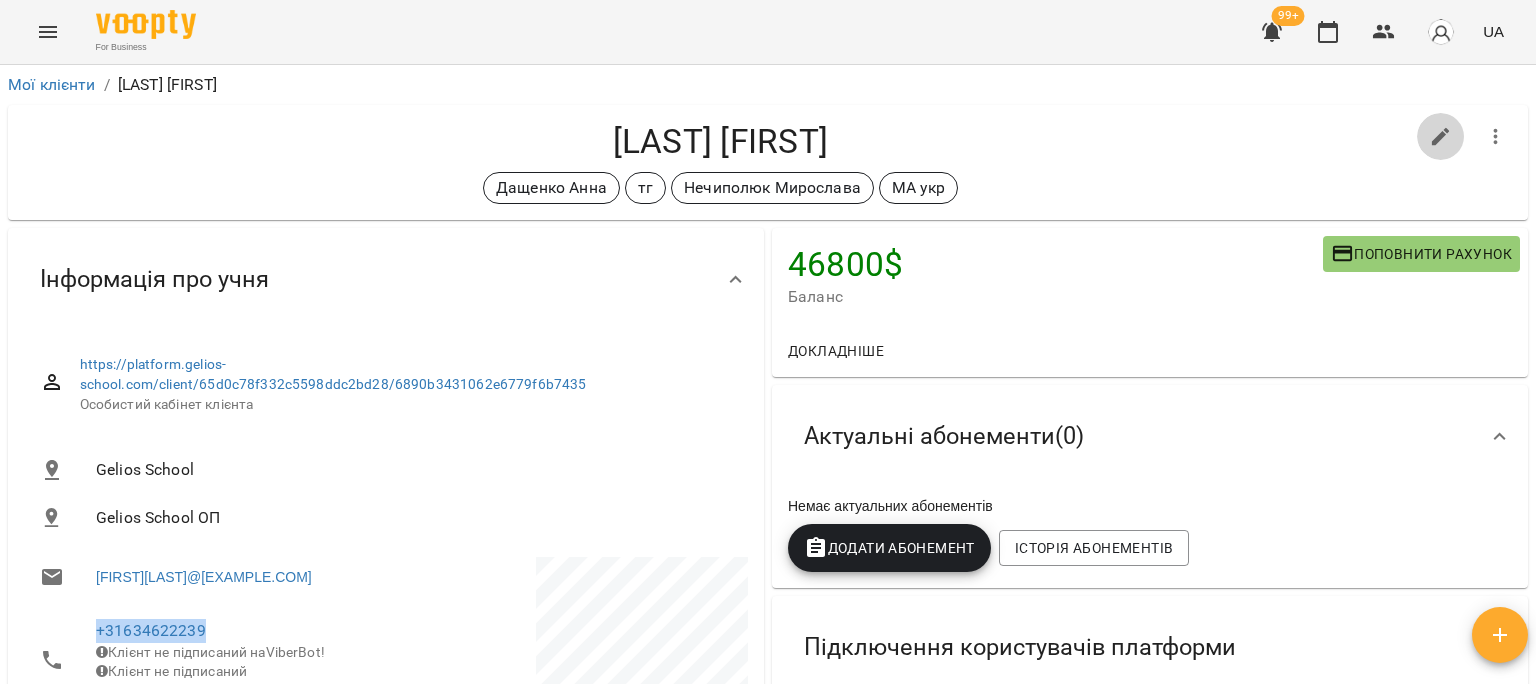 click 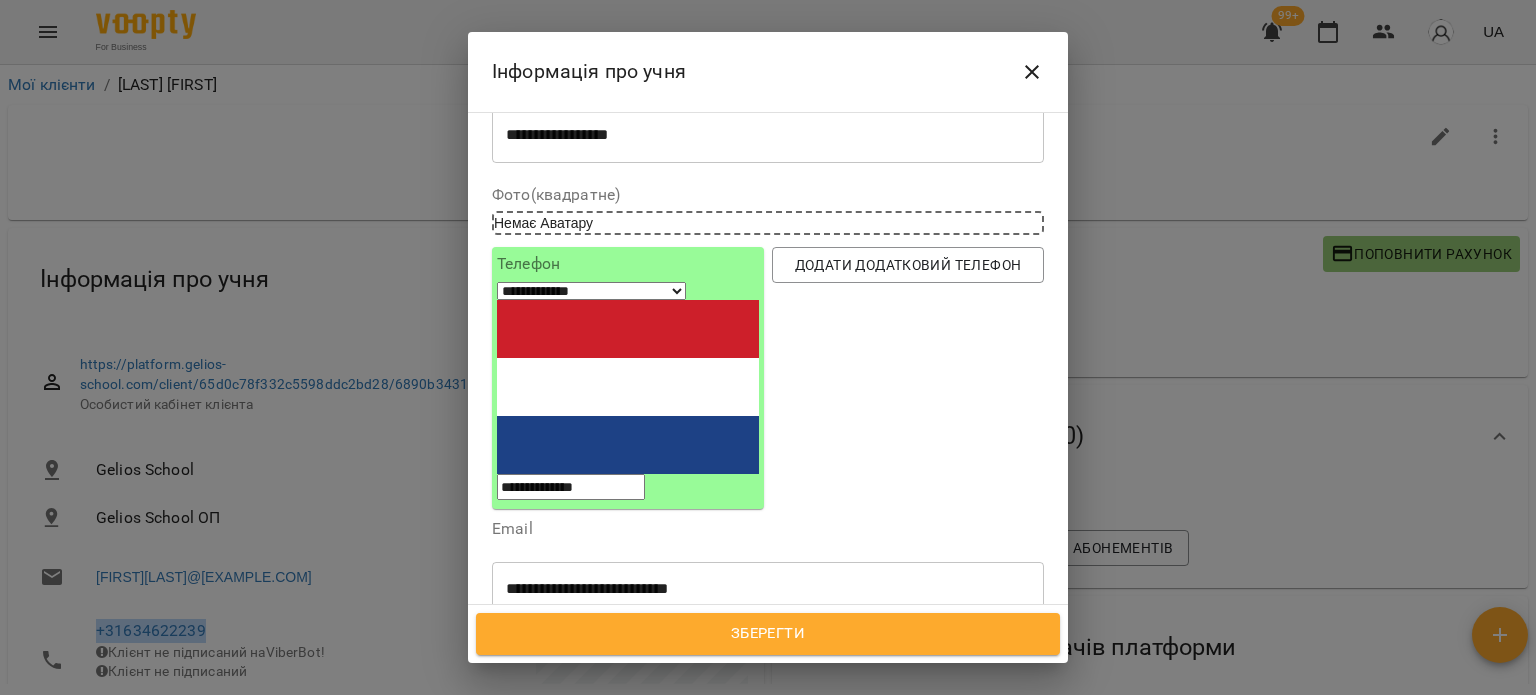 scroll, scrollTop: 100, scrollLeft: 0, axis: vertical 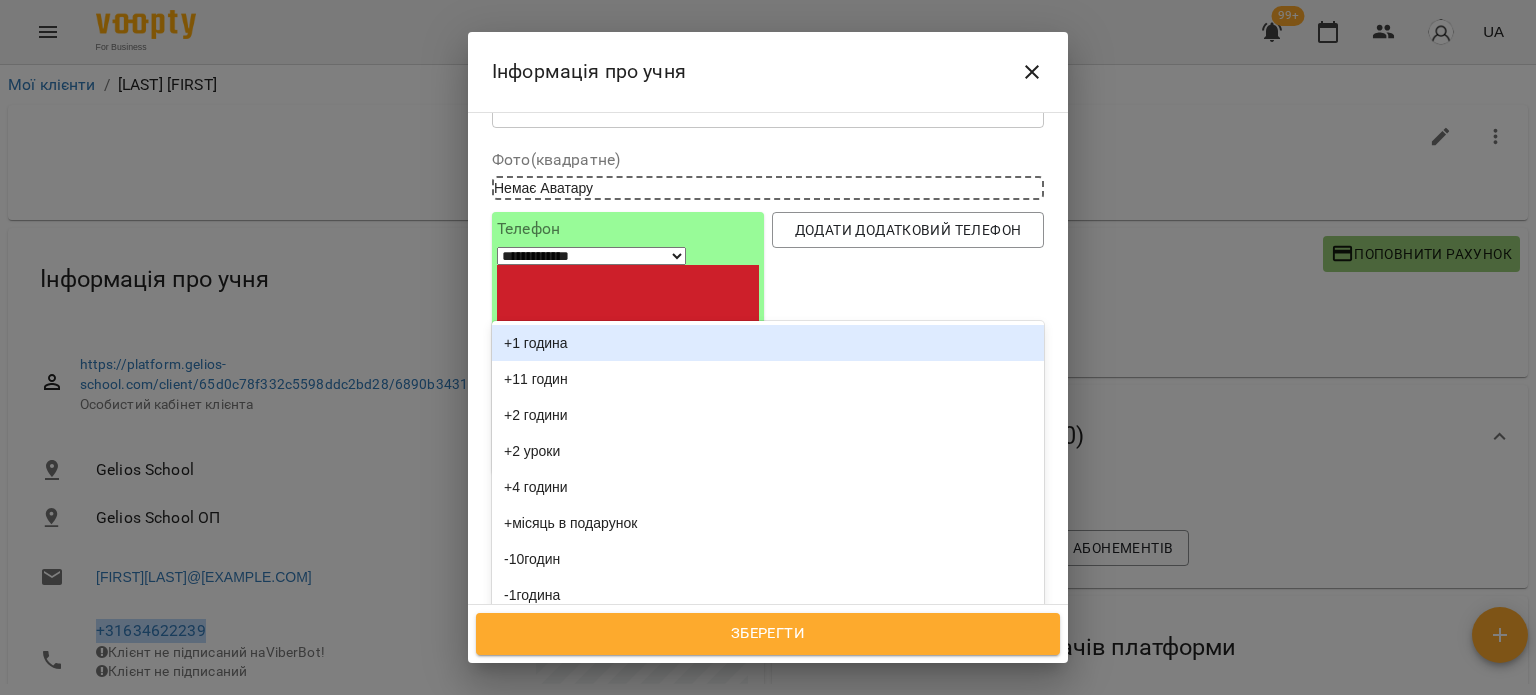 click on "[LAST] [FIRST] тг [LAST] [FIRST] МА укр" at bounding box center [731, 648] 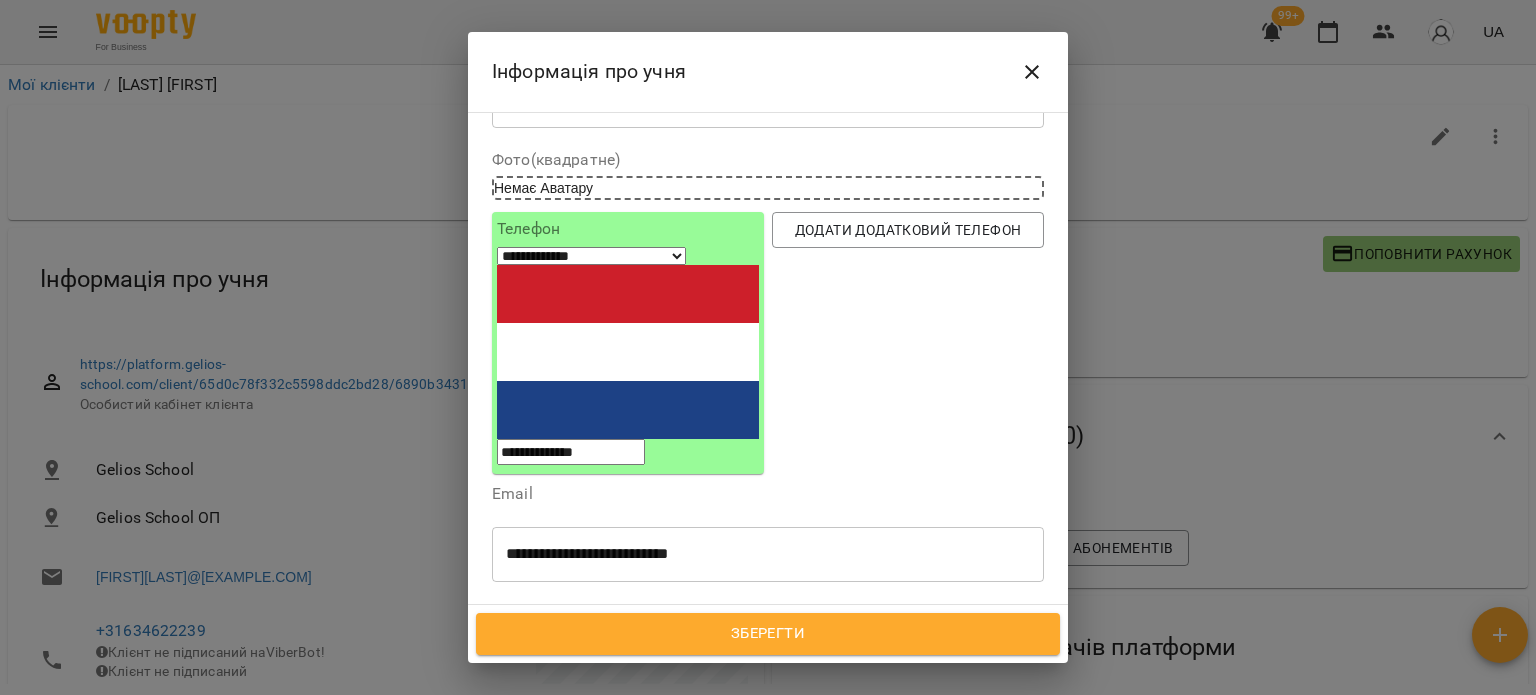 scroll, scrollTop: 822, scrollLeft: 0, axis: vertical 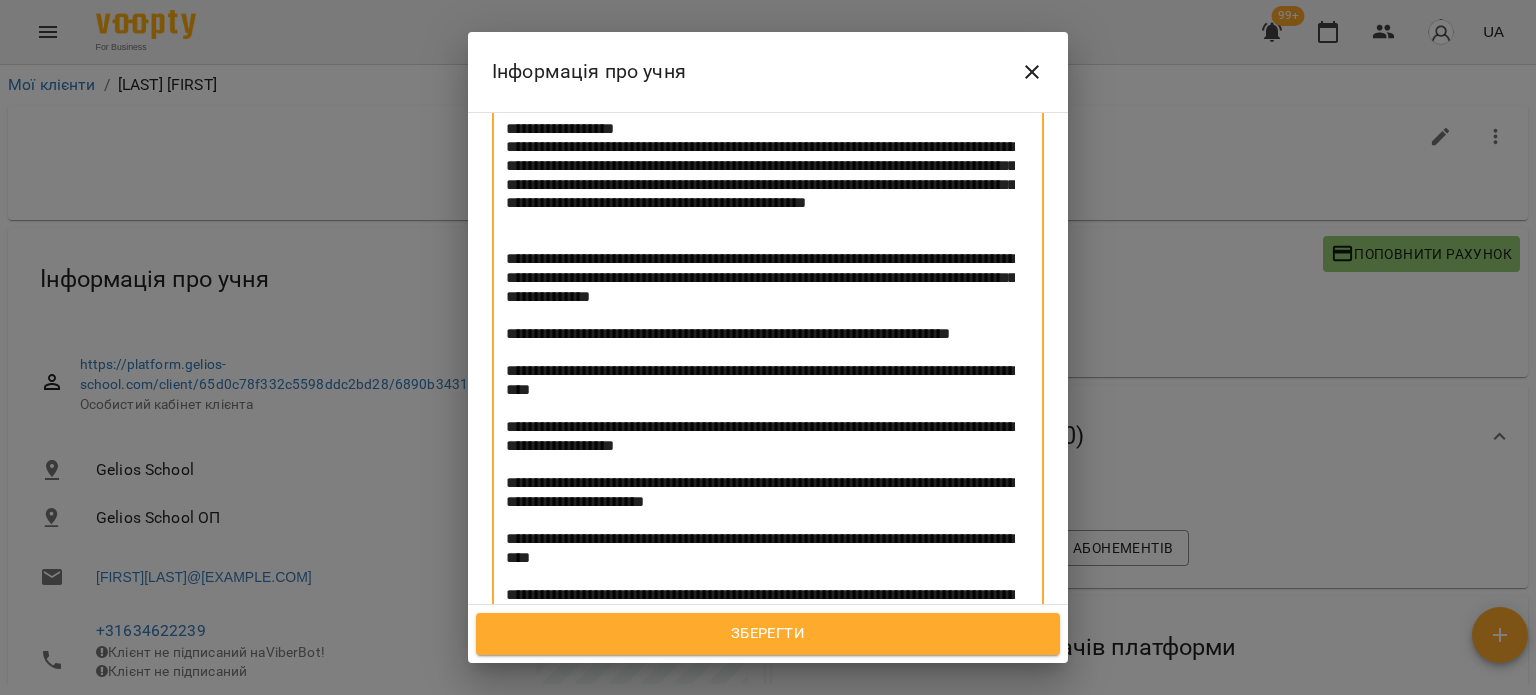 click 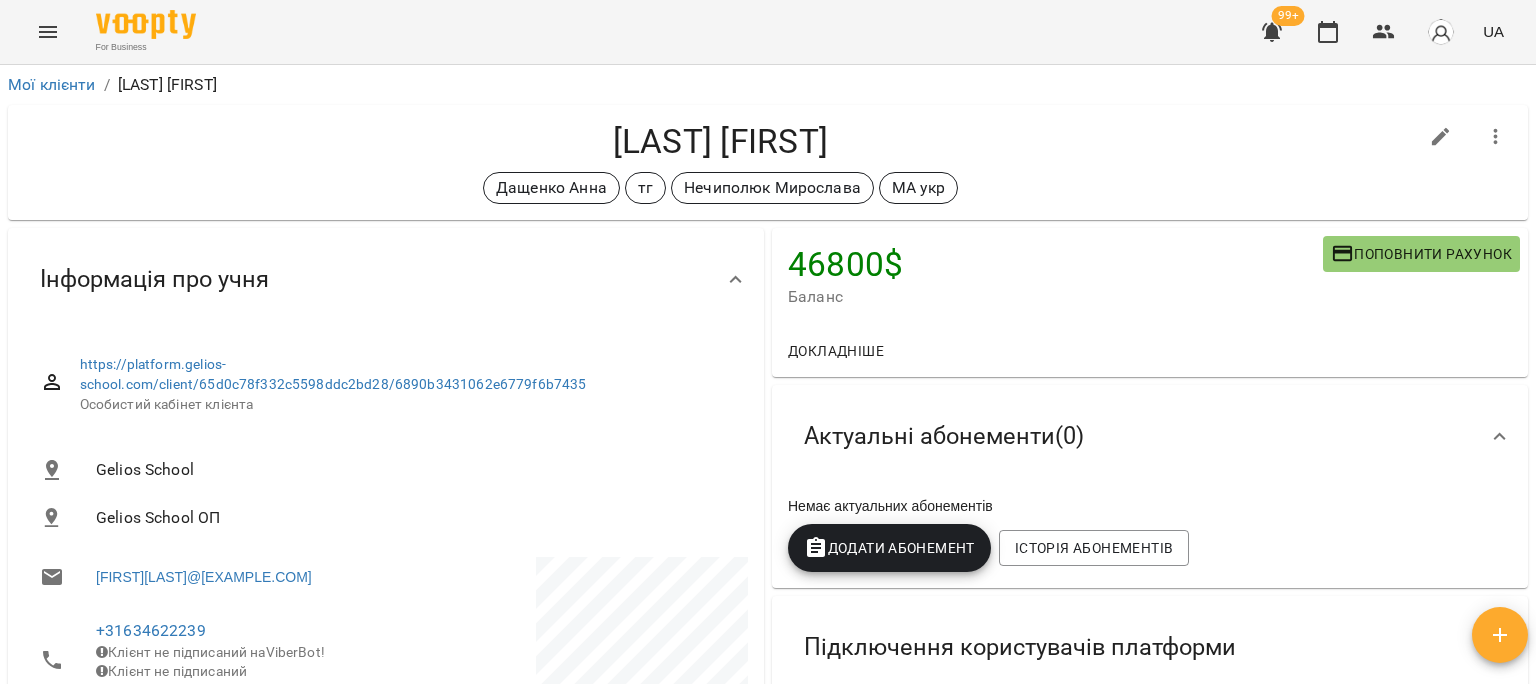 click 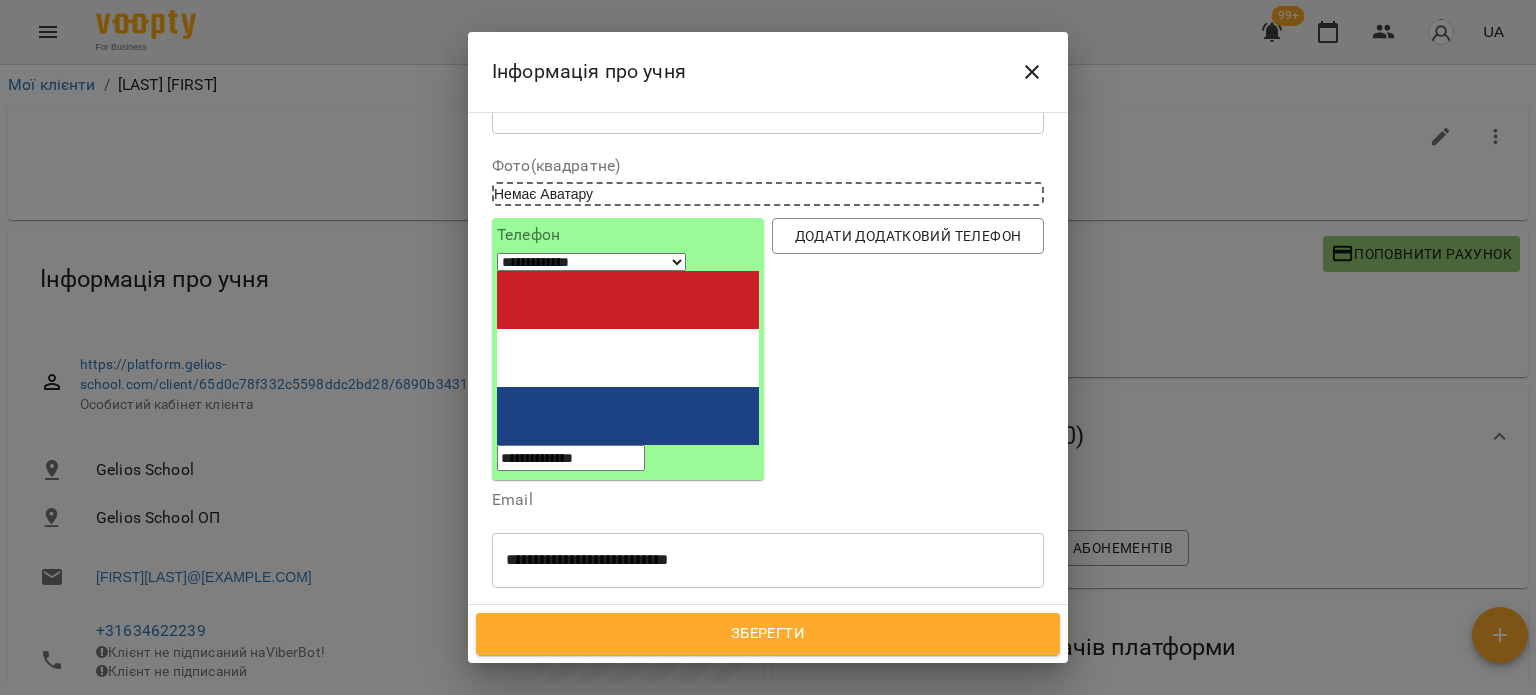 scroll, scrollTop: 200, scrollLeft: 0, axis: vertical 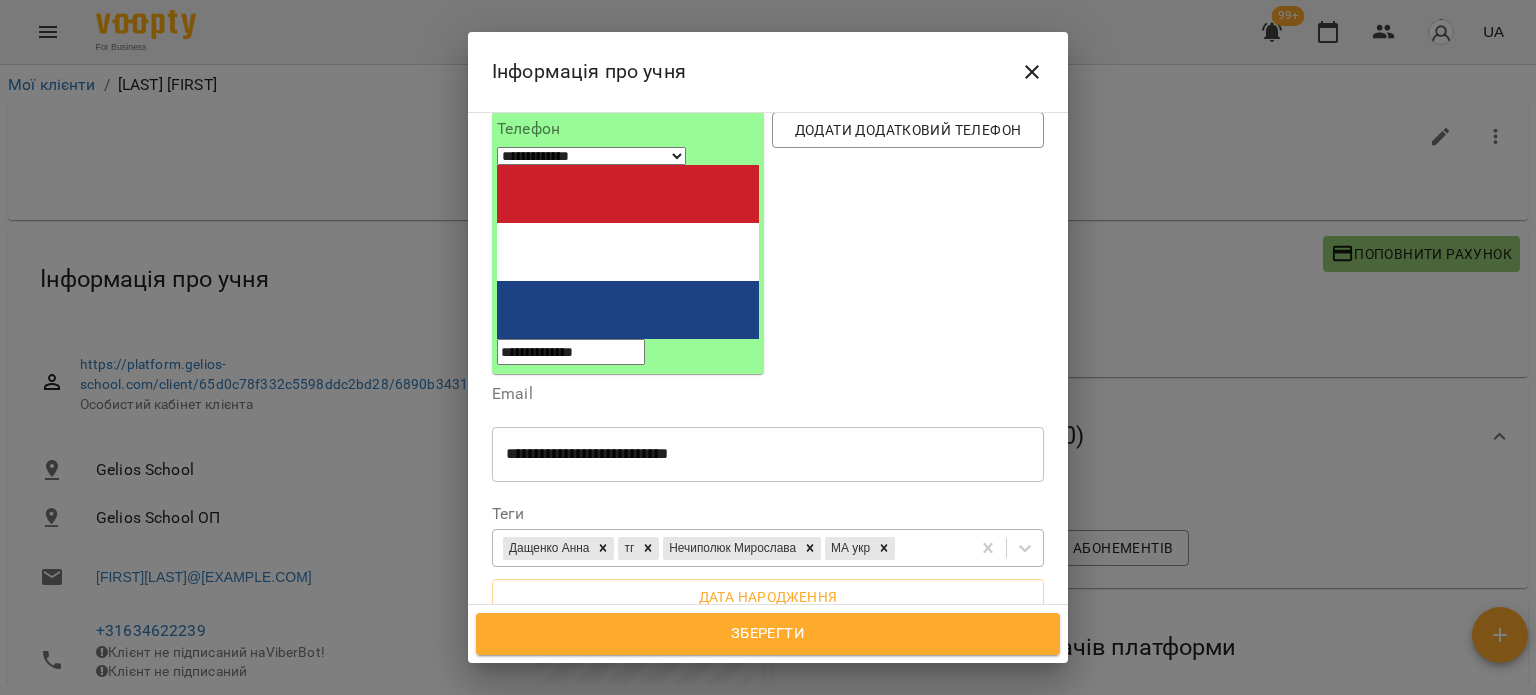 click on "[LAST] [FIRST] тг [LAST] [FIRST] МА укр" at bounding box center [731, 548] 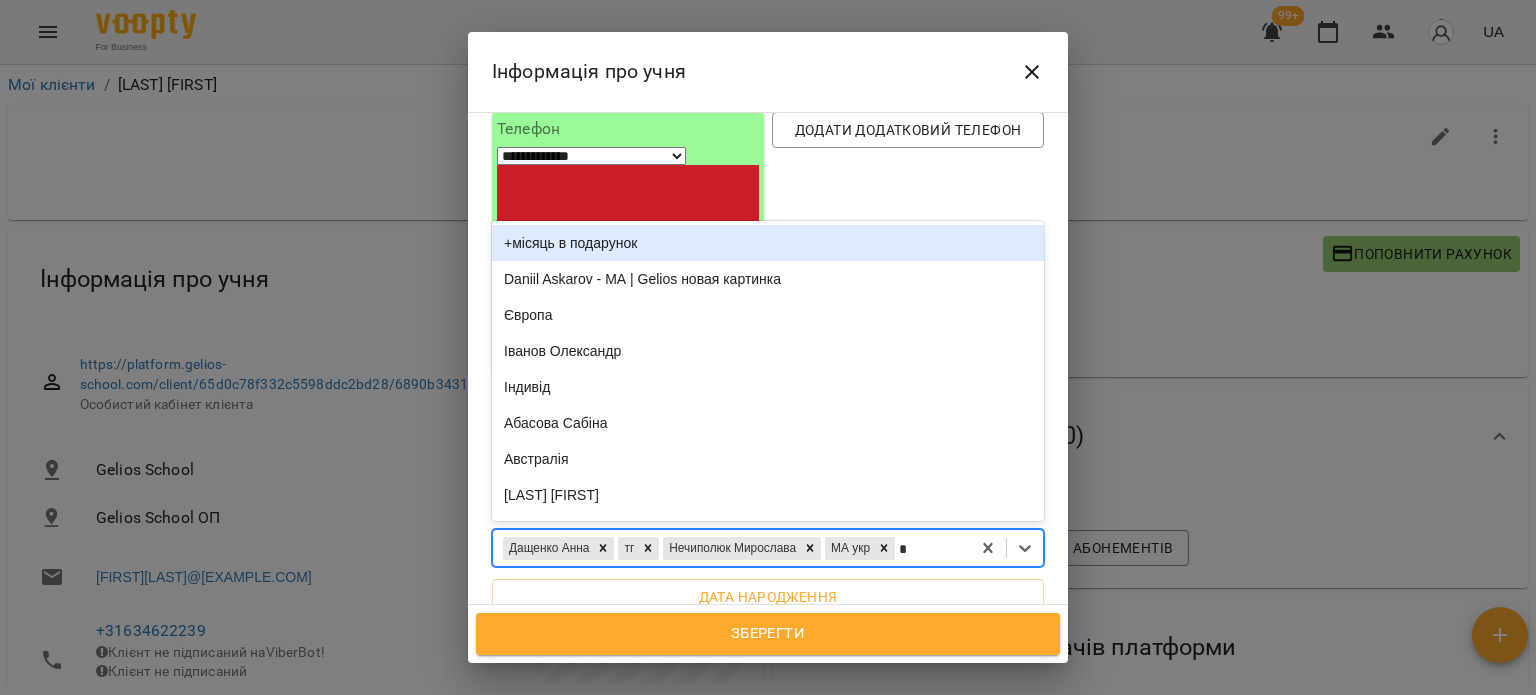 type on "**" 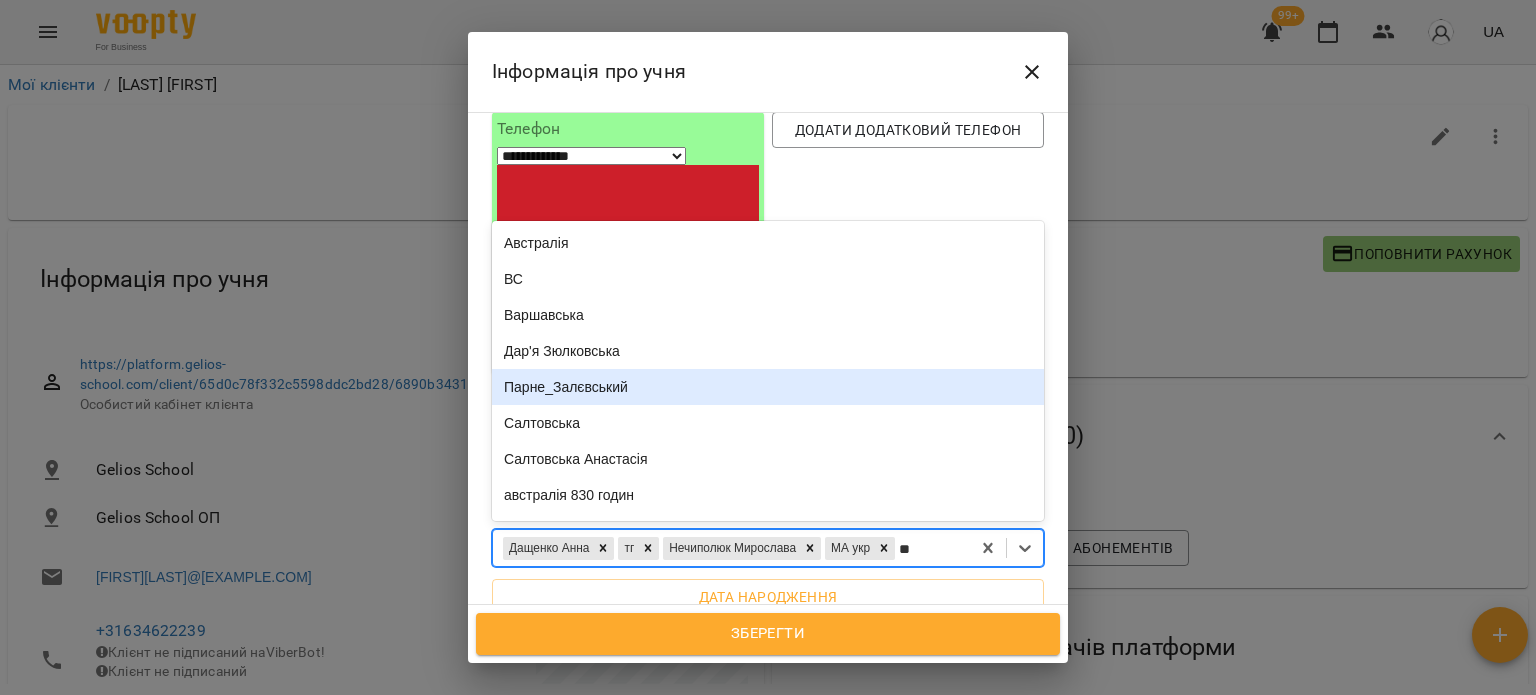 scroll, scrollTop: 100, scrollLeft: 0, axis: vertical 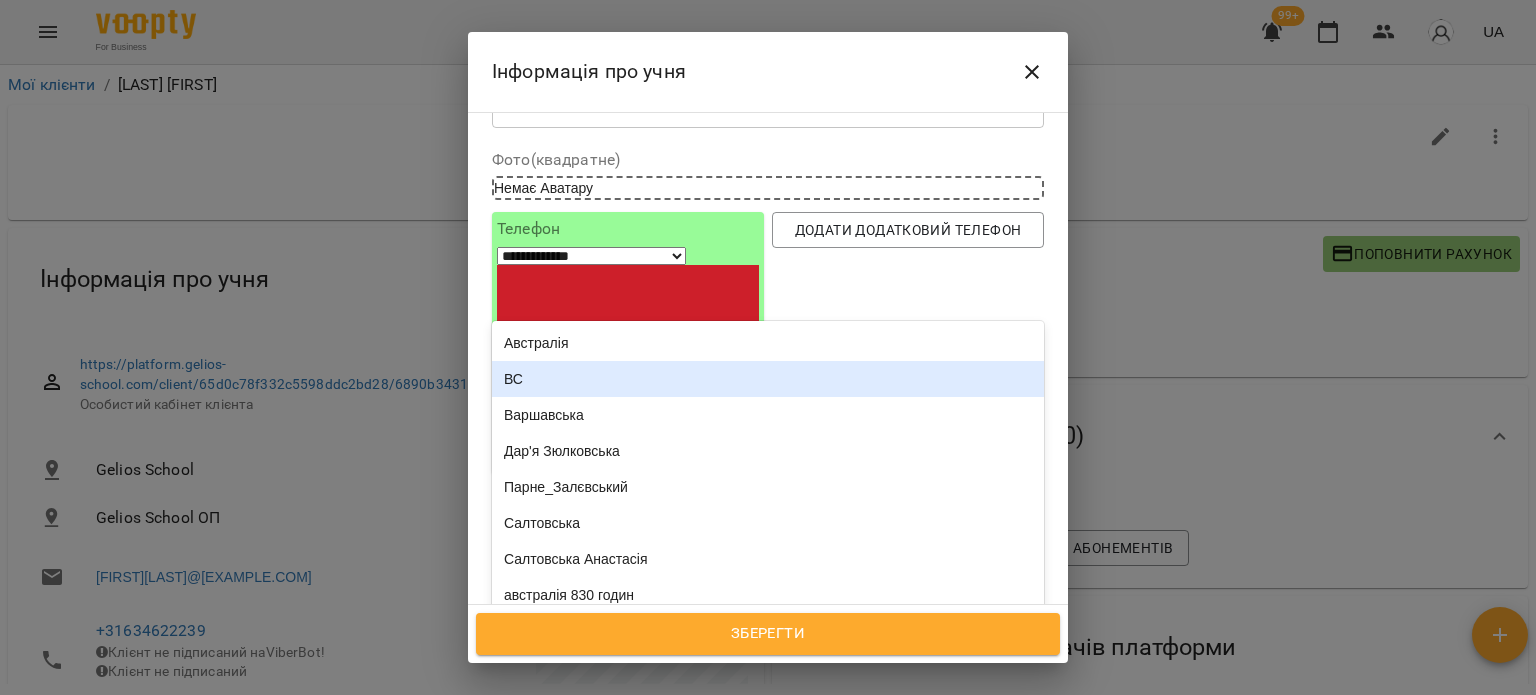 click on "ВС" at bounding box center (768, 379) 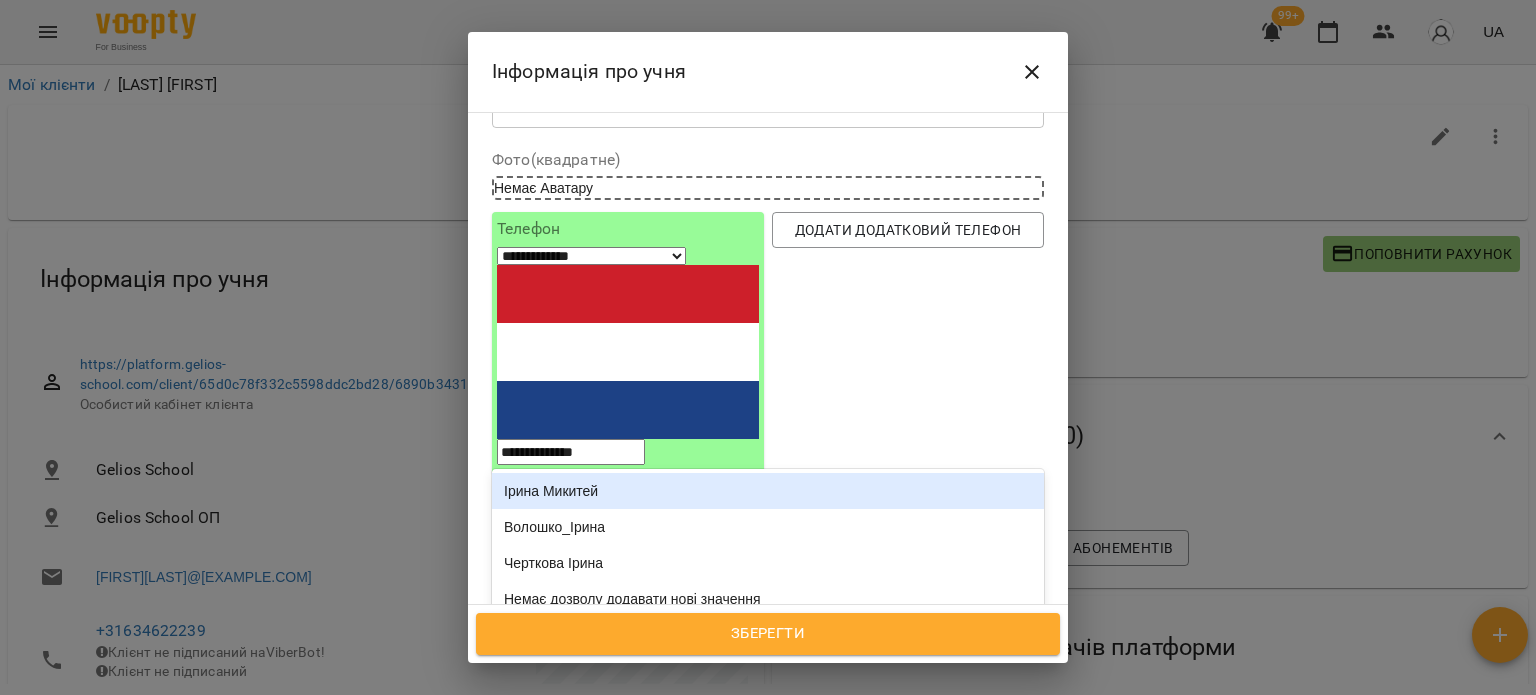 type on "*****" 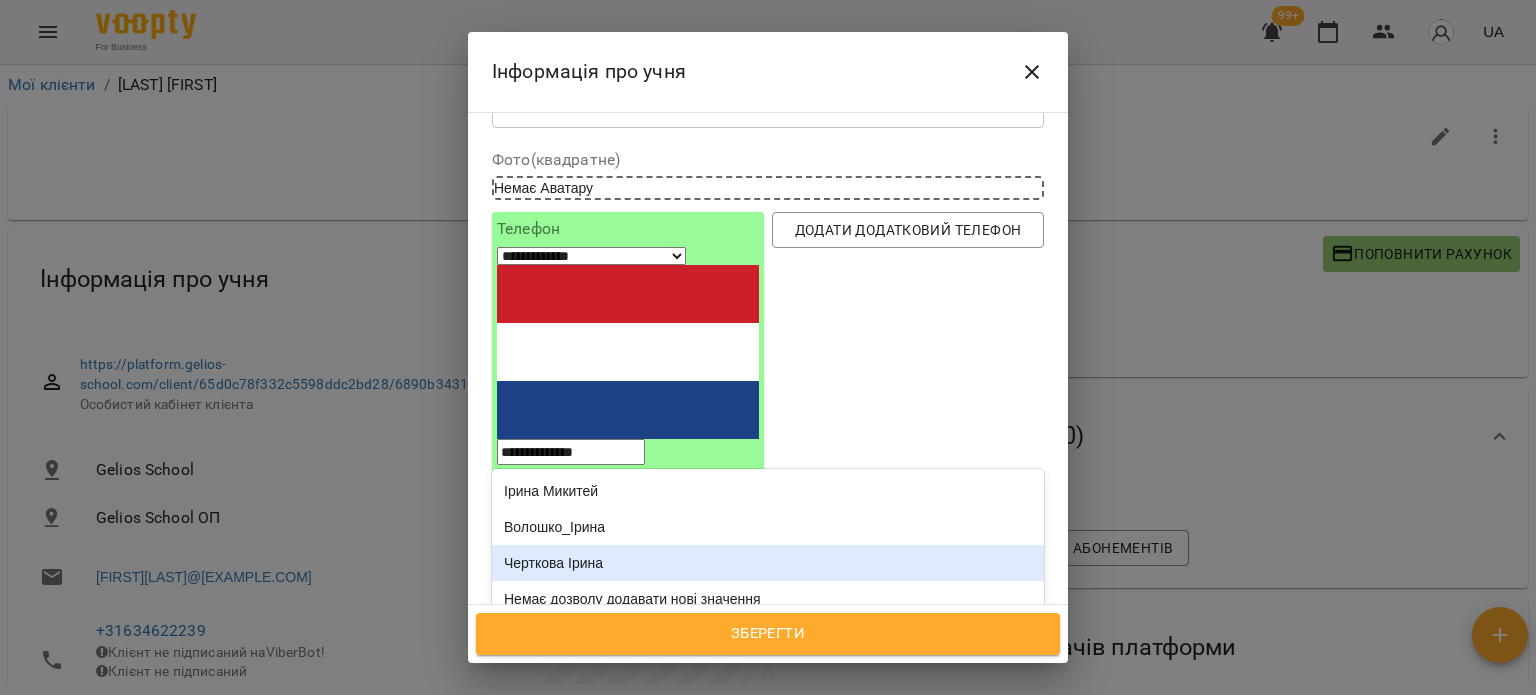 click on "Черткова Ірина" at bounding box center [768, 563] 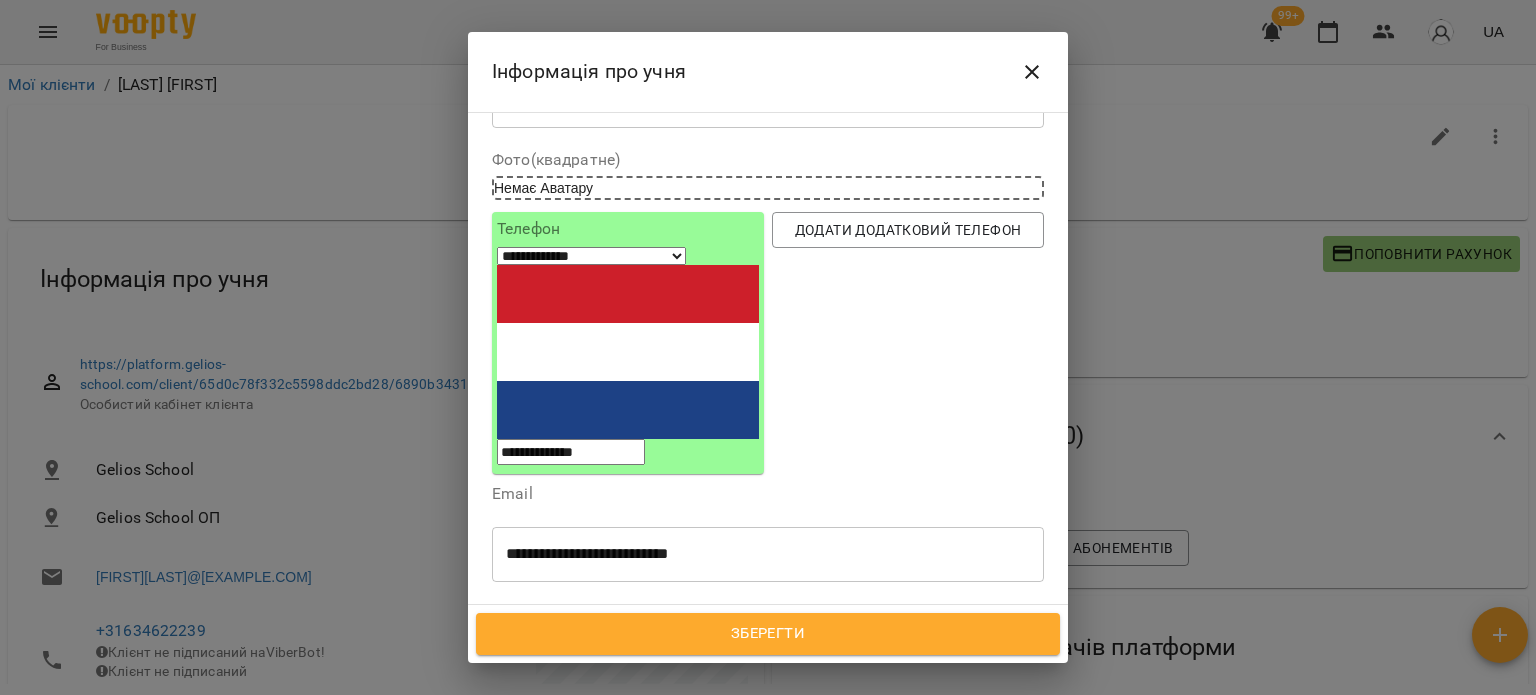 click on "Зберегти" at bounding box center [768, 634] 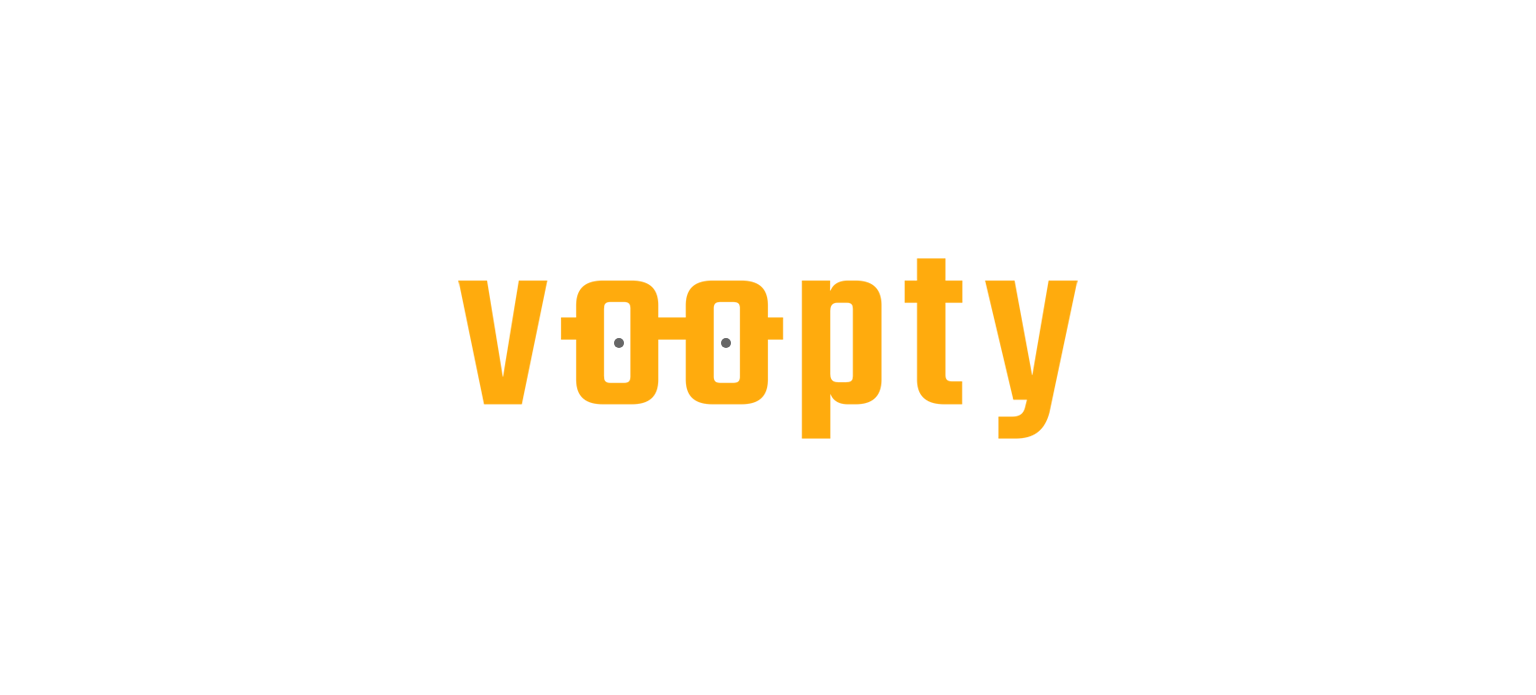 scroll, scrollTop: 0, scrollLeft: 0, axis: both 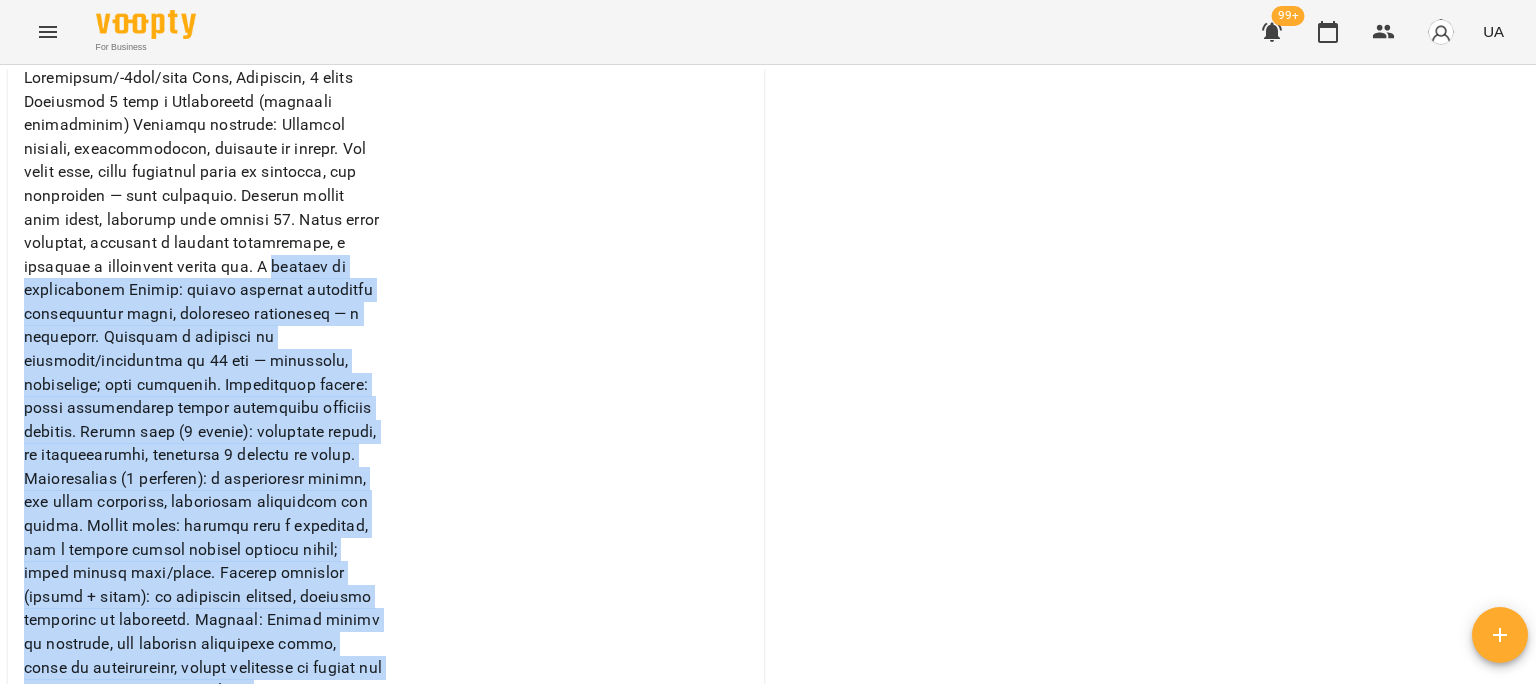 drag, startPoint x: 296, startPoint y: 277, endPoint x: 241, endPoint y: 293, distance: 57.280014 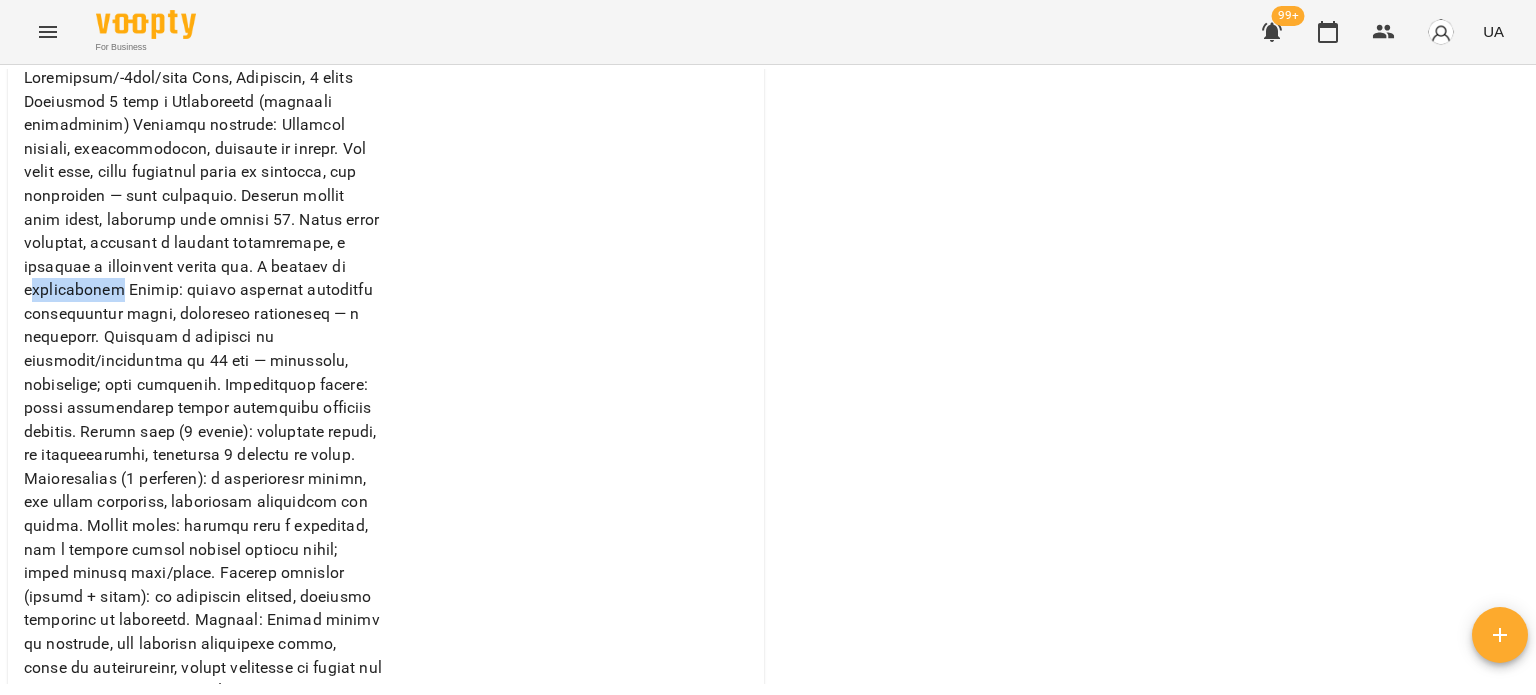 drag, startPoint x: 152, startPoint y: 304, endPoint x: 52, endPoint y: 306, distance: 100.02 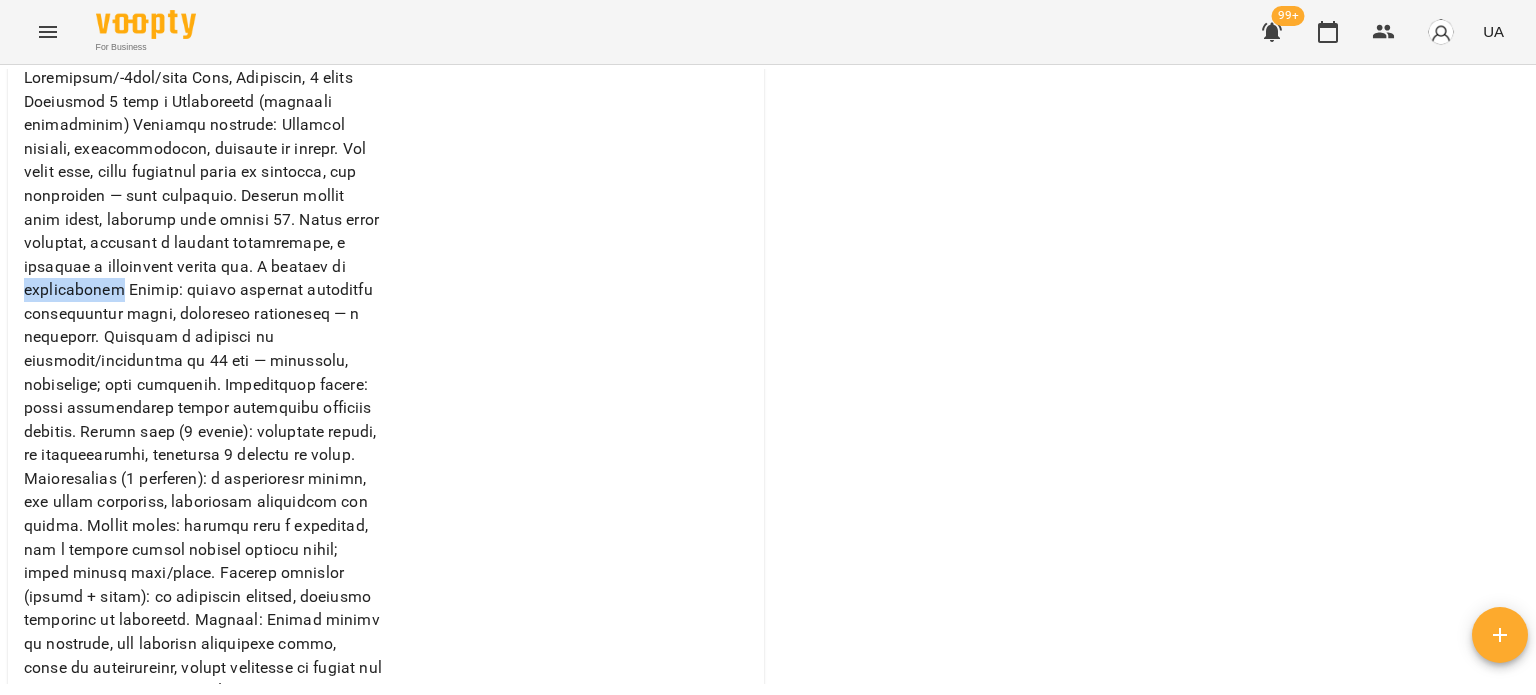 drag, startPoint x: 46, startPoint y: 306, endPoint x: 144, endPoint y: 303, distance: 98.045906 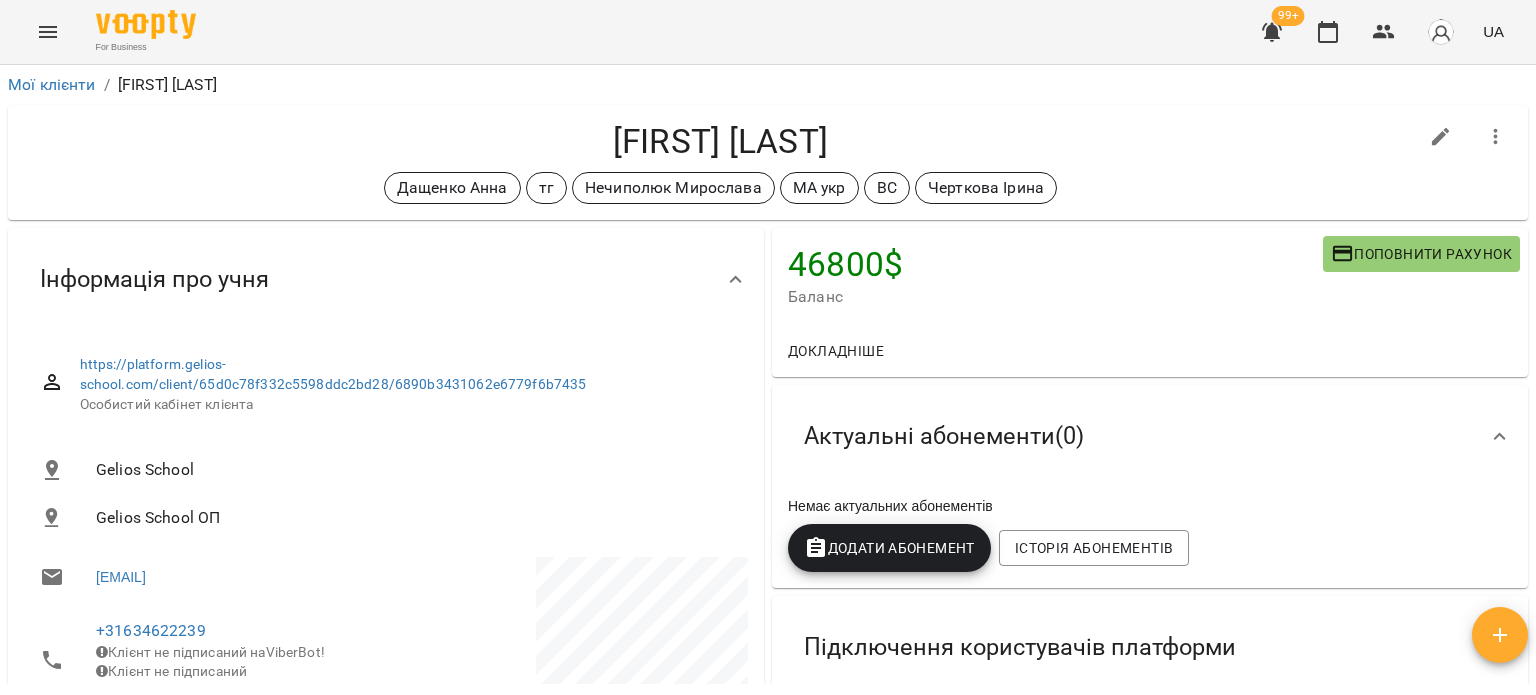 scroll, scrollTop: 200, scrollLeft: 0, axis: vertical 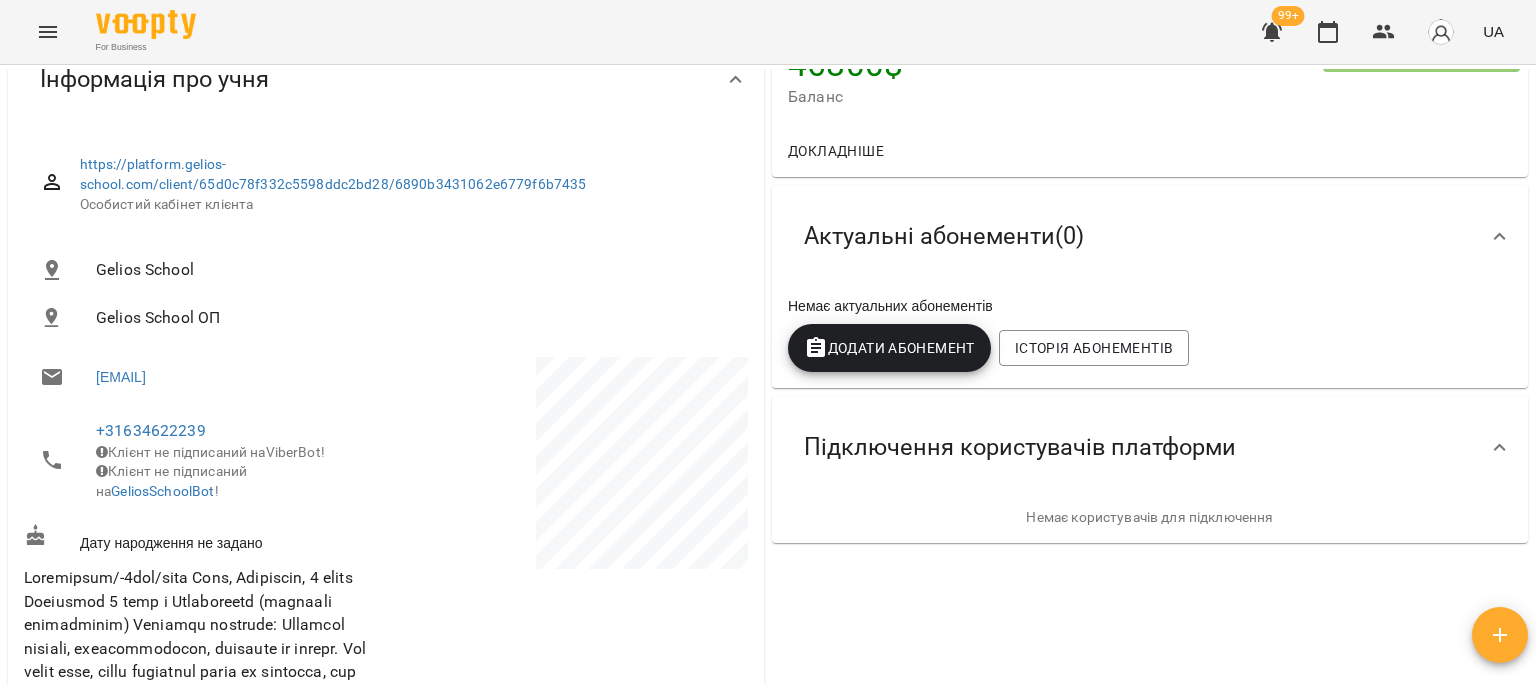 drag, startPoint x: 342, startPoint y: 355, endPoint x: 87, endPoint y: 353, distance: 255.00784 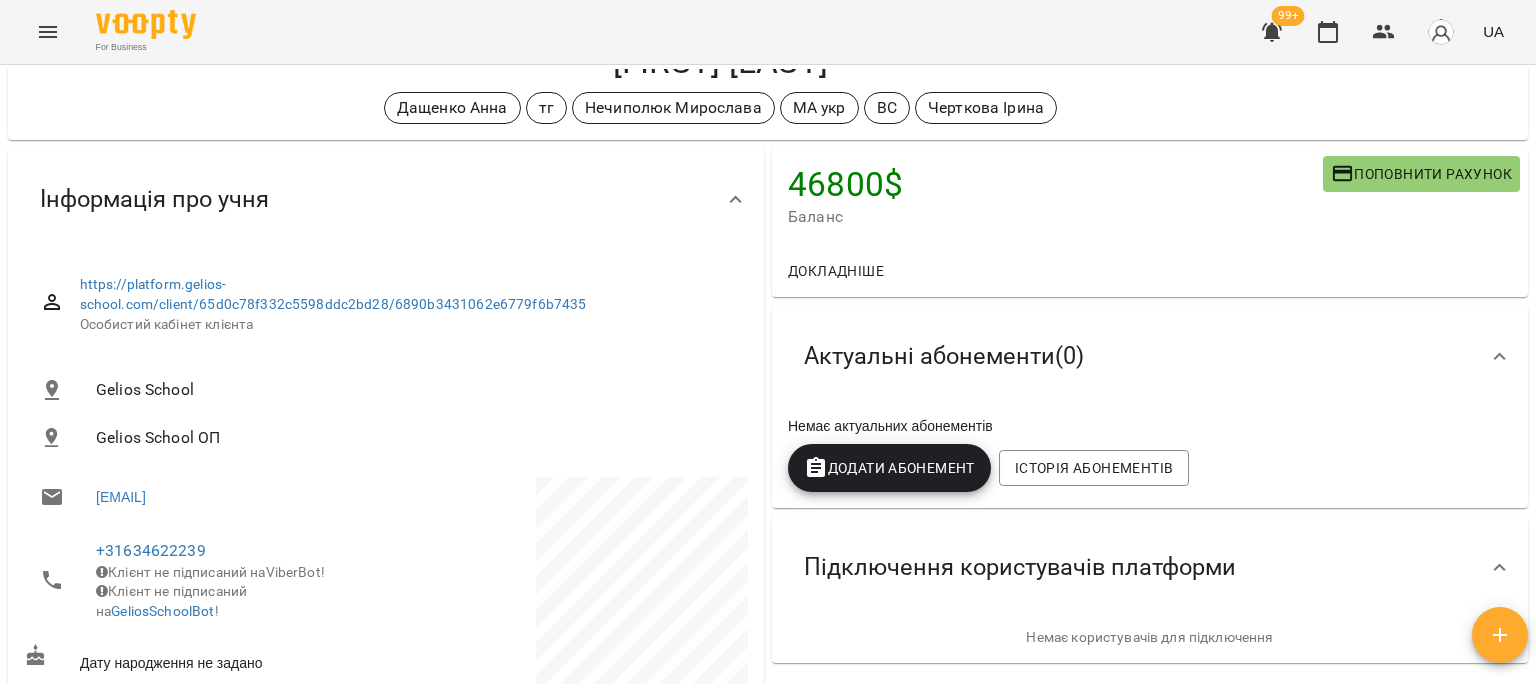 scroll, scrollTop: 0, scrollLeft: 0, axis: both 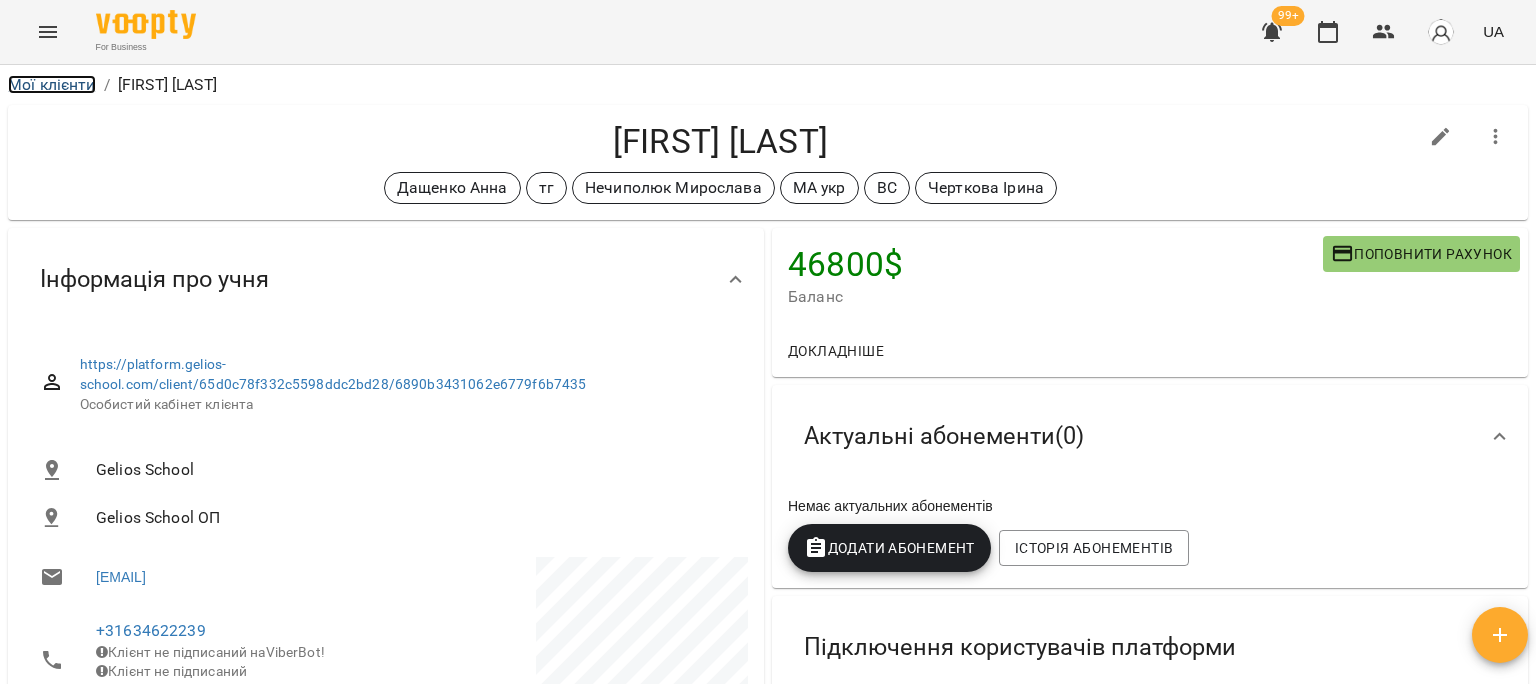 click on "Мої клієнти" at bounding box center (52, 84) 